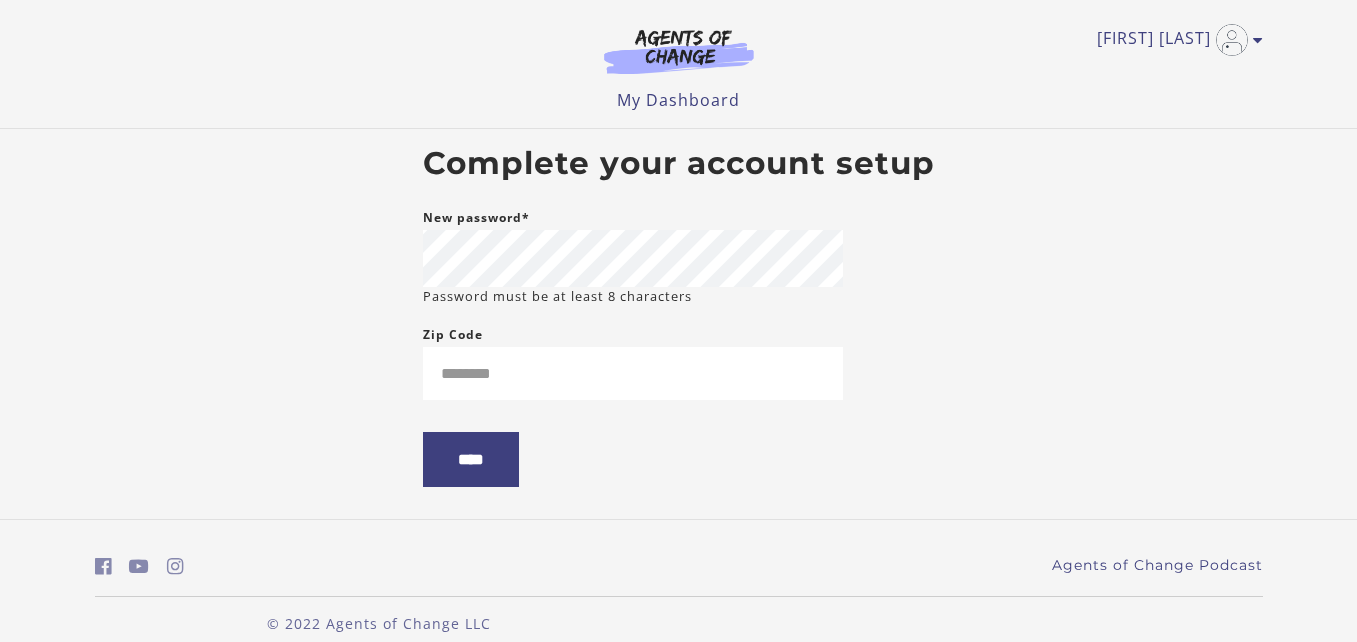scroll, scrollTop: 0, scrollLeft: 0, axis: both 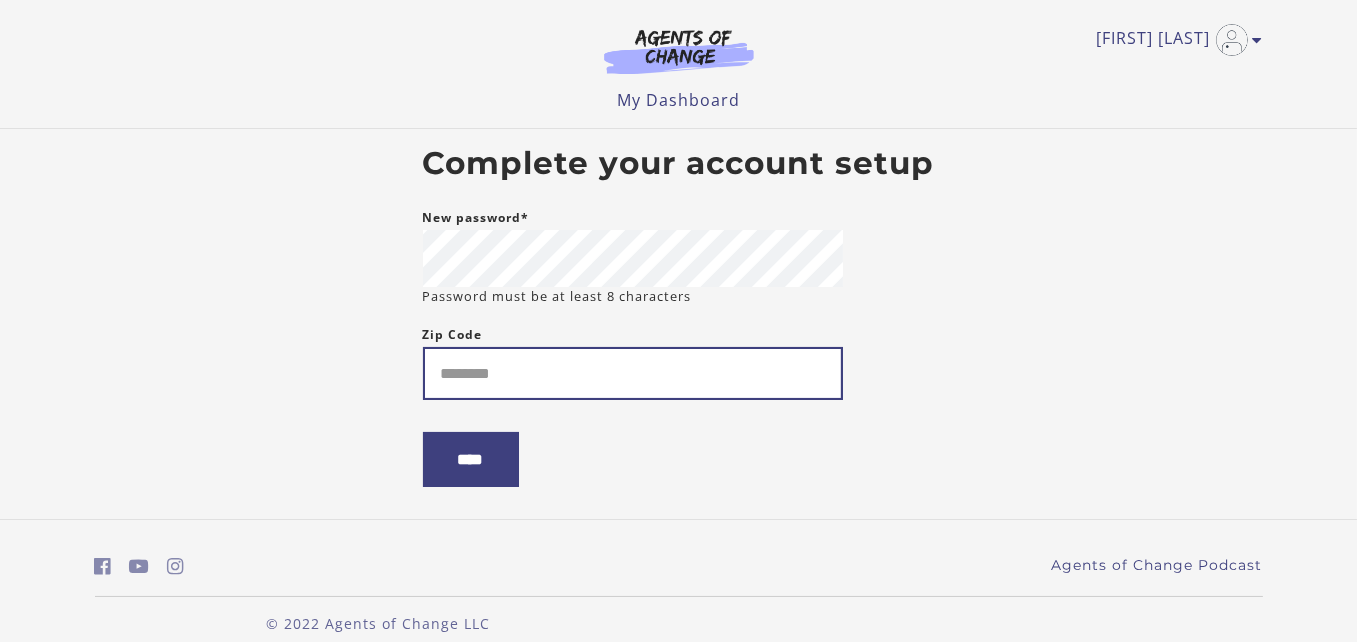 click on "Zip Code" at bounding box center (633, 373) 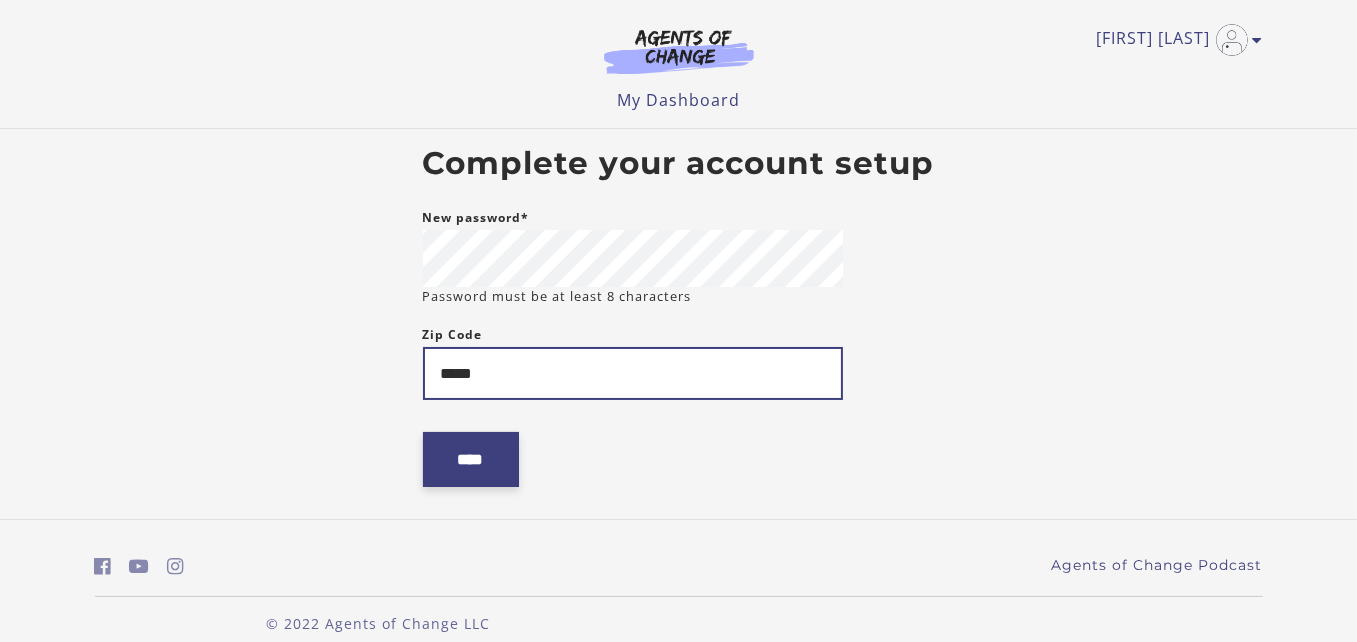 type on "*****" 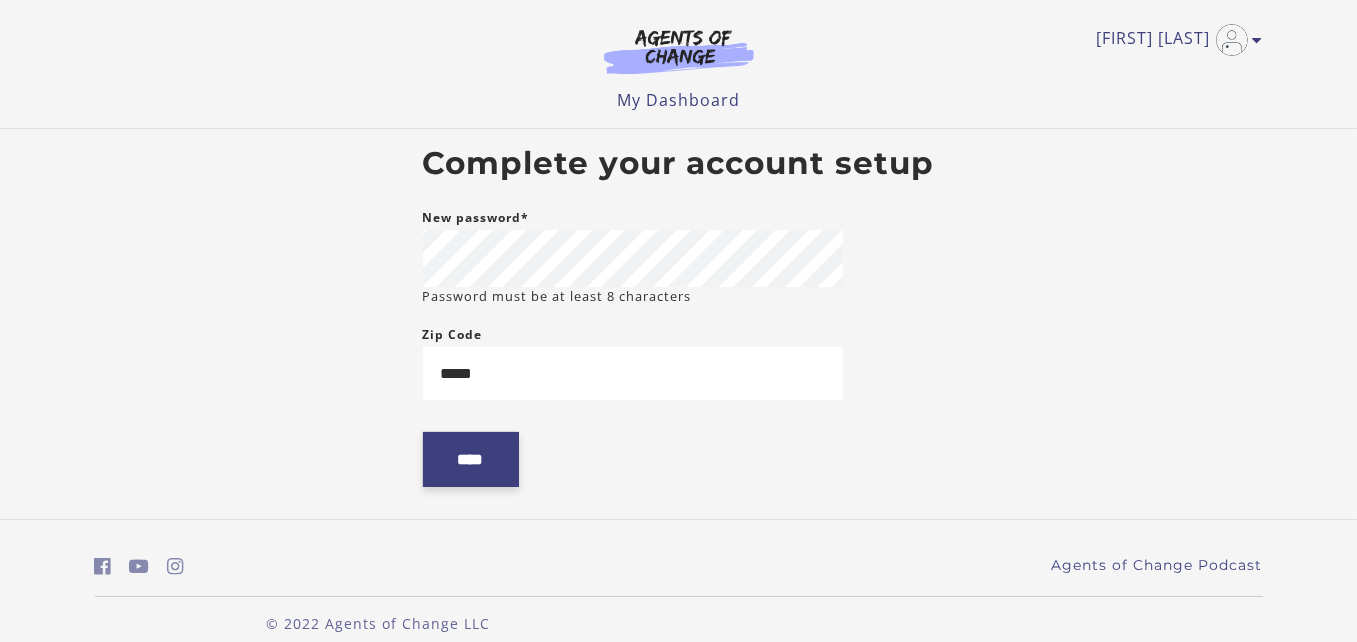 click on "****" at bounding box center (471, 459) 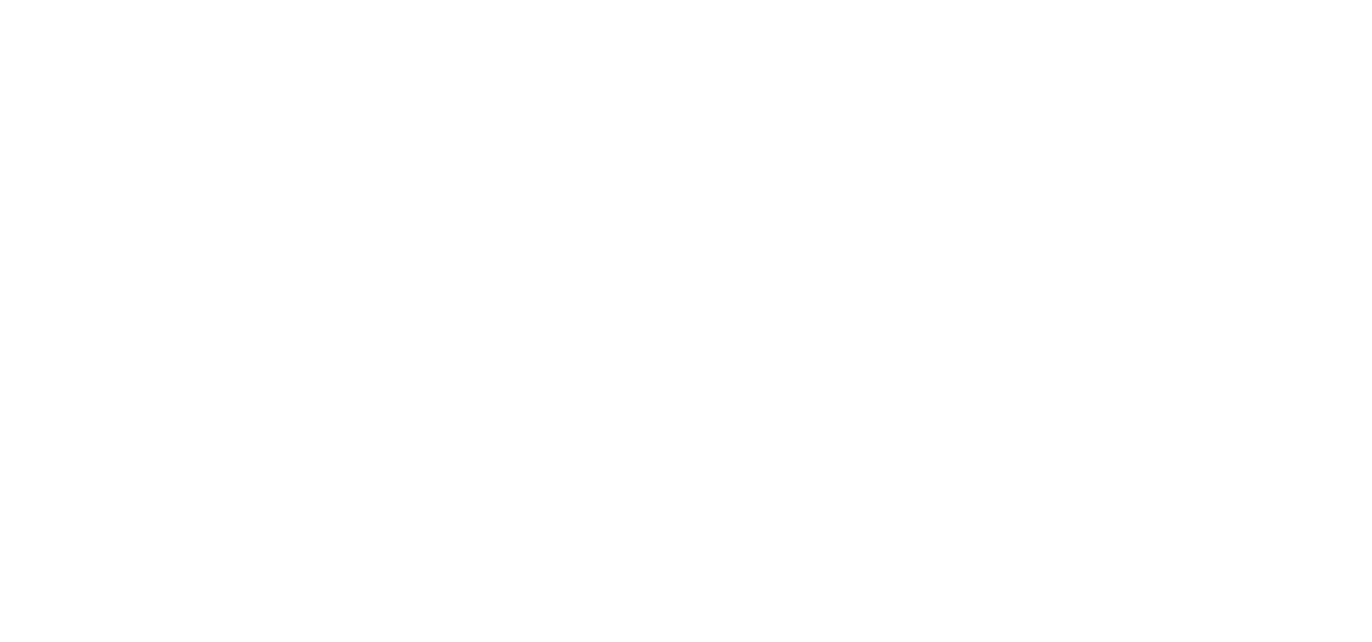 scroll, scrollTop: 0, scrollLeft: 0, axis: both 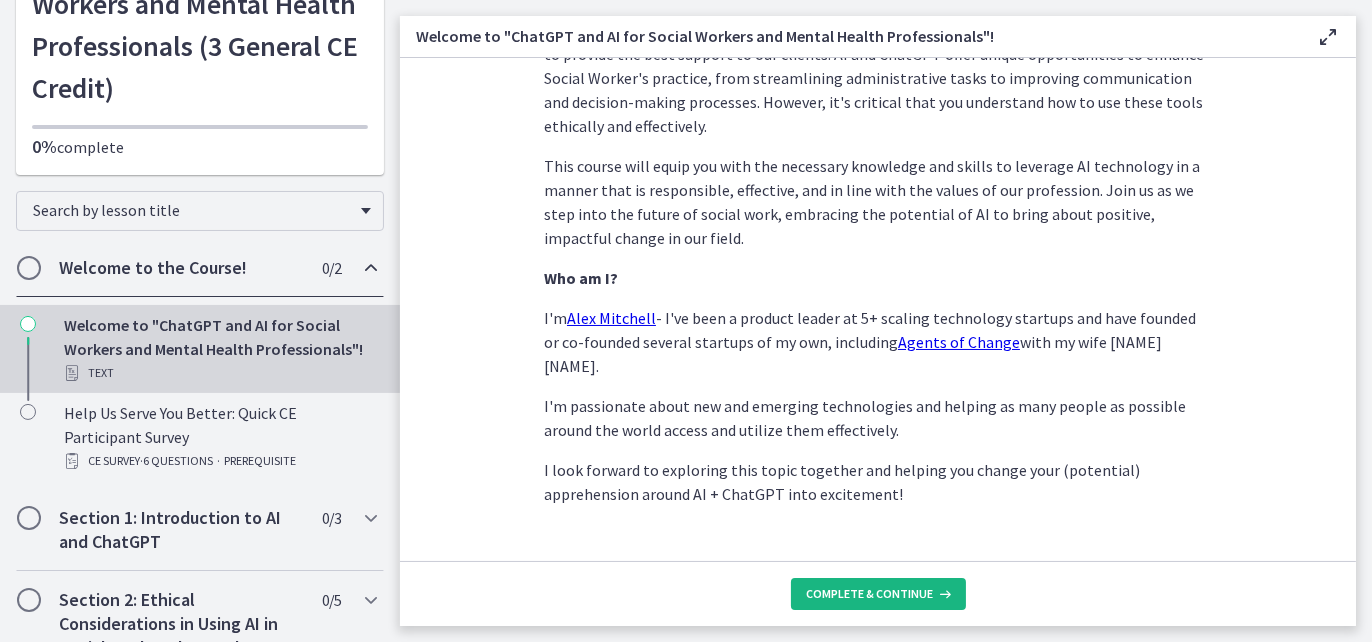 drag, startPoint x: 880, startPoint y: 589, endPoint x: 837, endPoint y: 538, distance: 66.70832 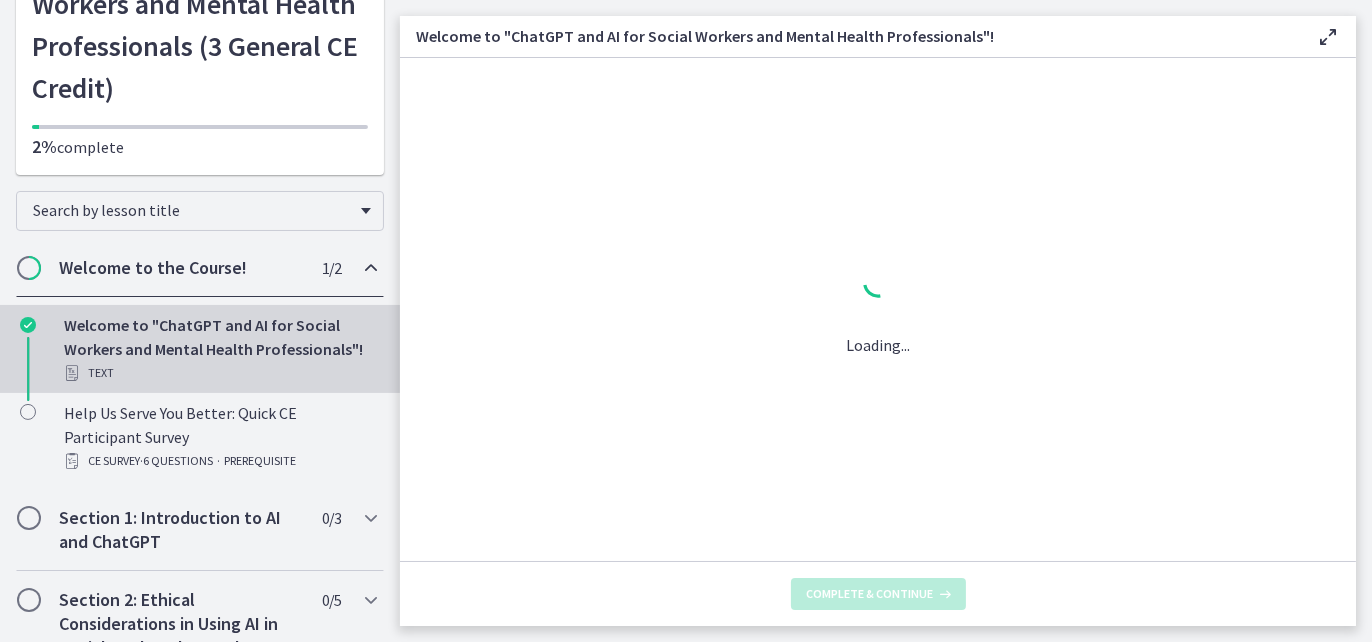 scroll, scrollTop: 0, scrollLeft: 0, axis: both 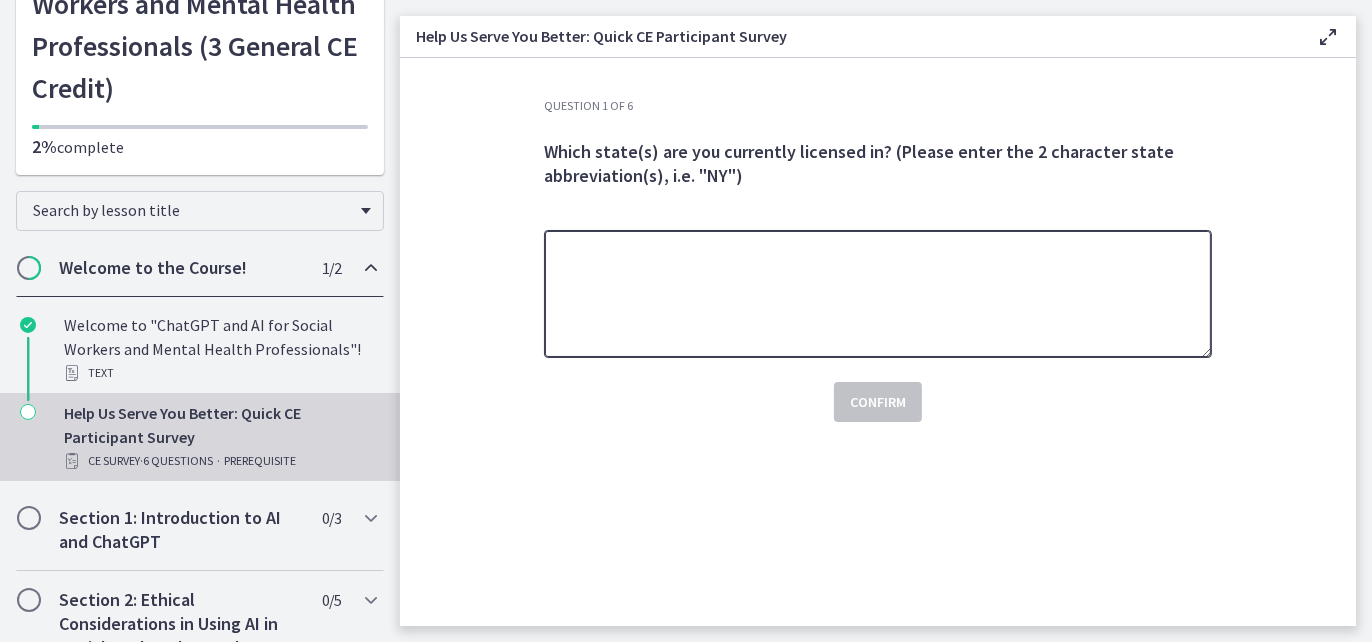 click at bounding box center (878, 294) 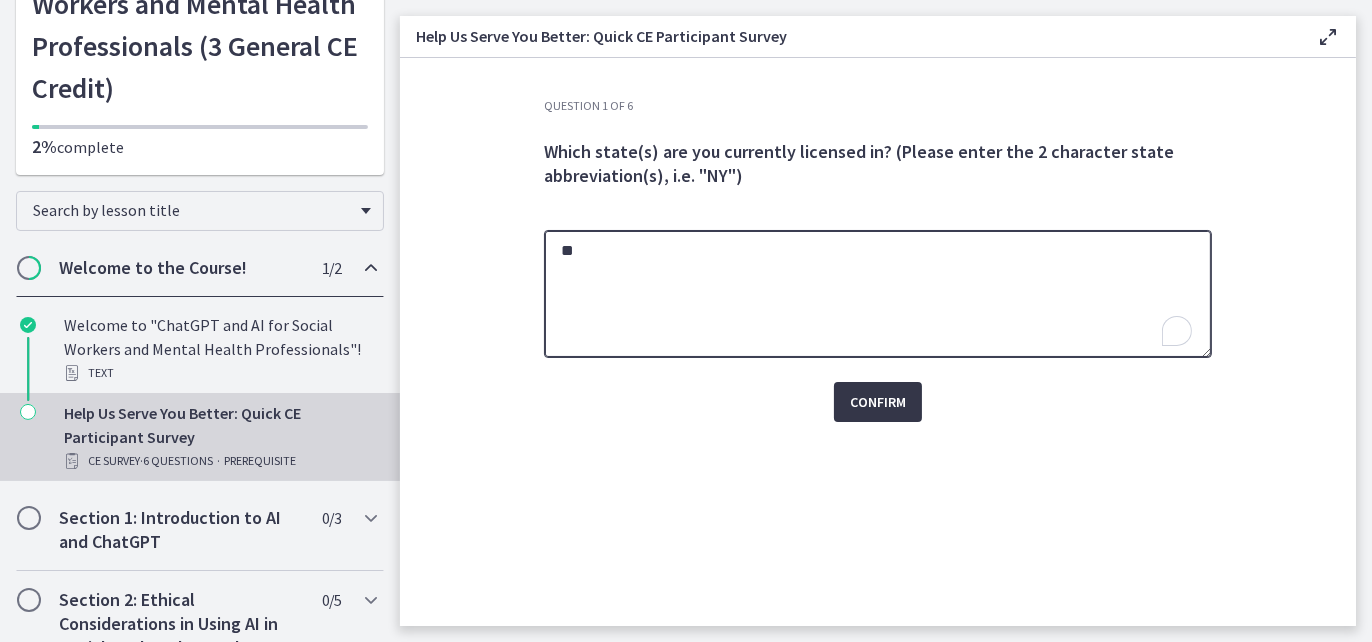 type on "**" 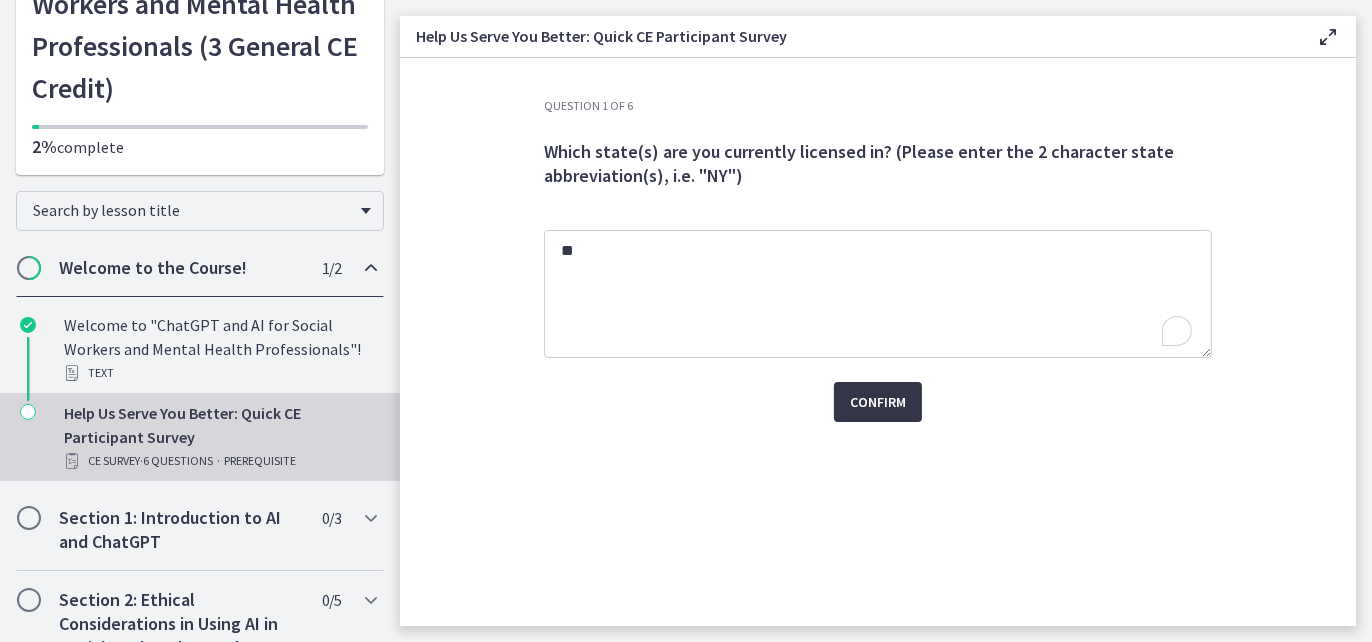 click on "Confirm" at bounding box center [878, 402] 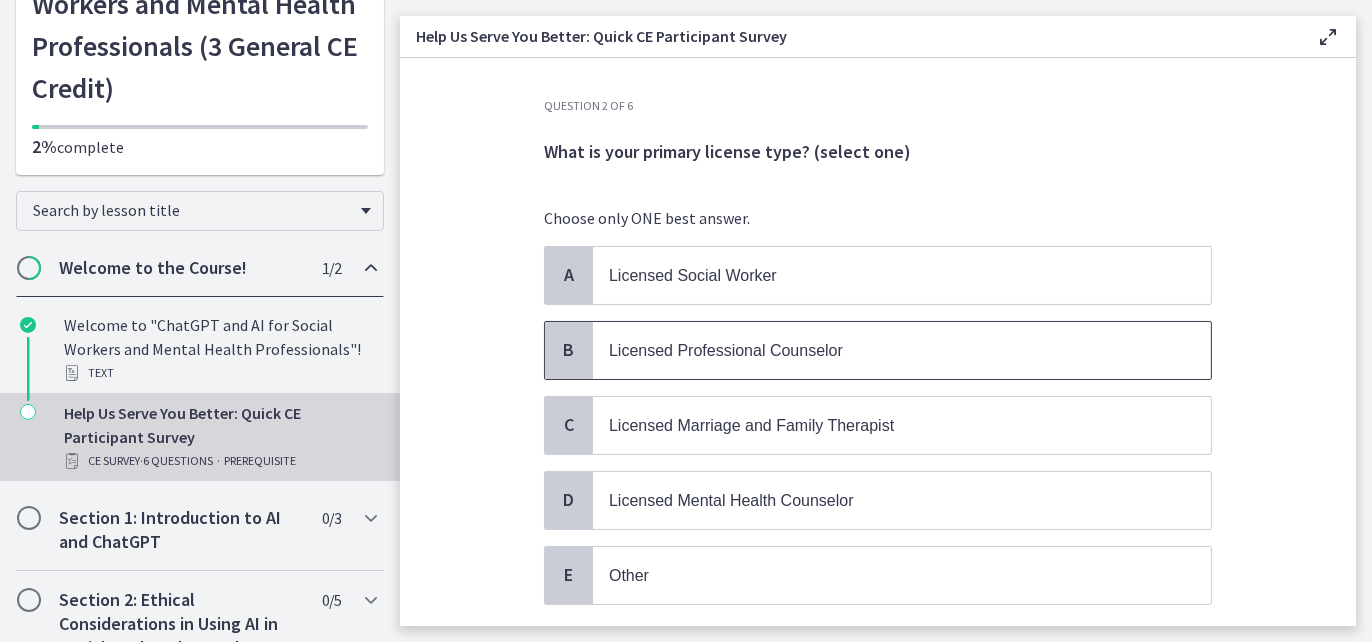 click on "B" at bounding box center (569, 350) 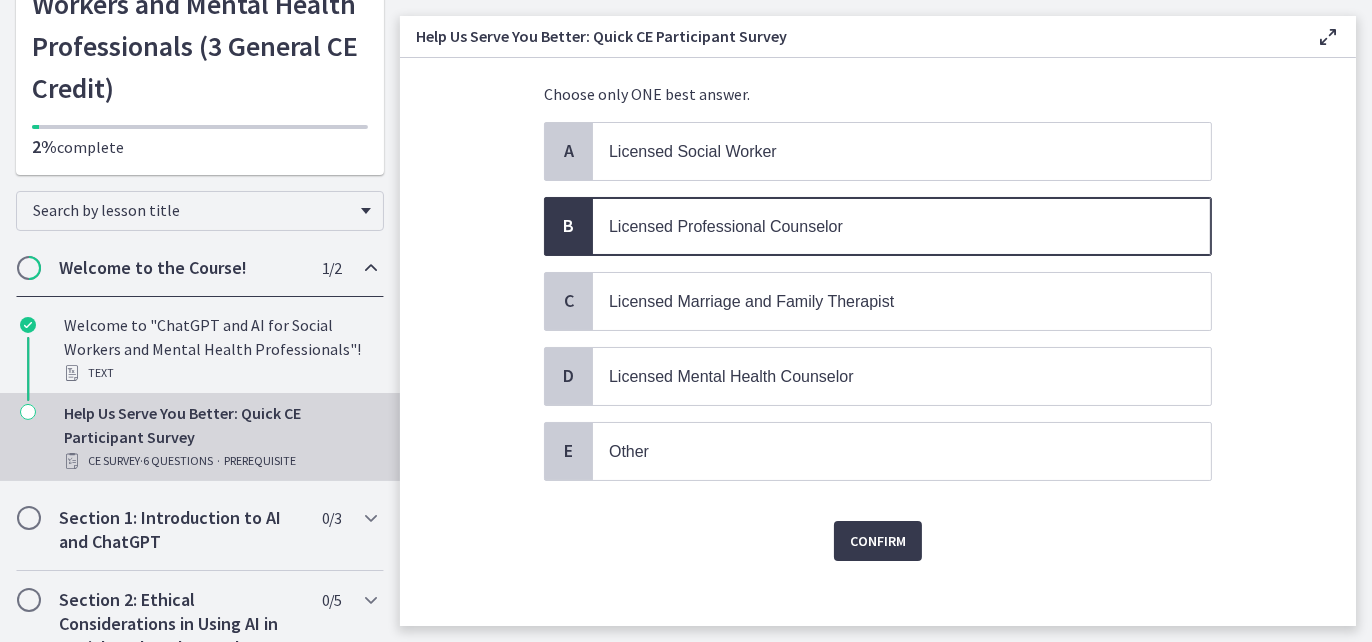 scroll, scrollTop: 130, scrollLeft: 0, axis: vertical 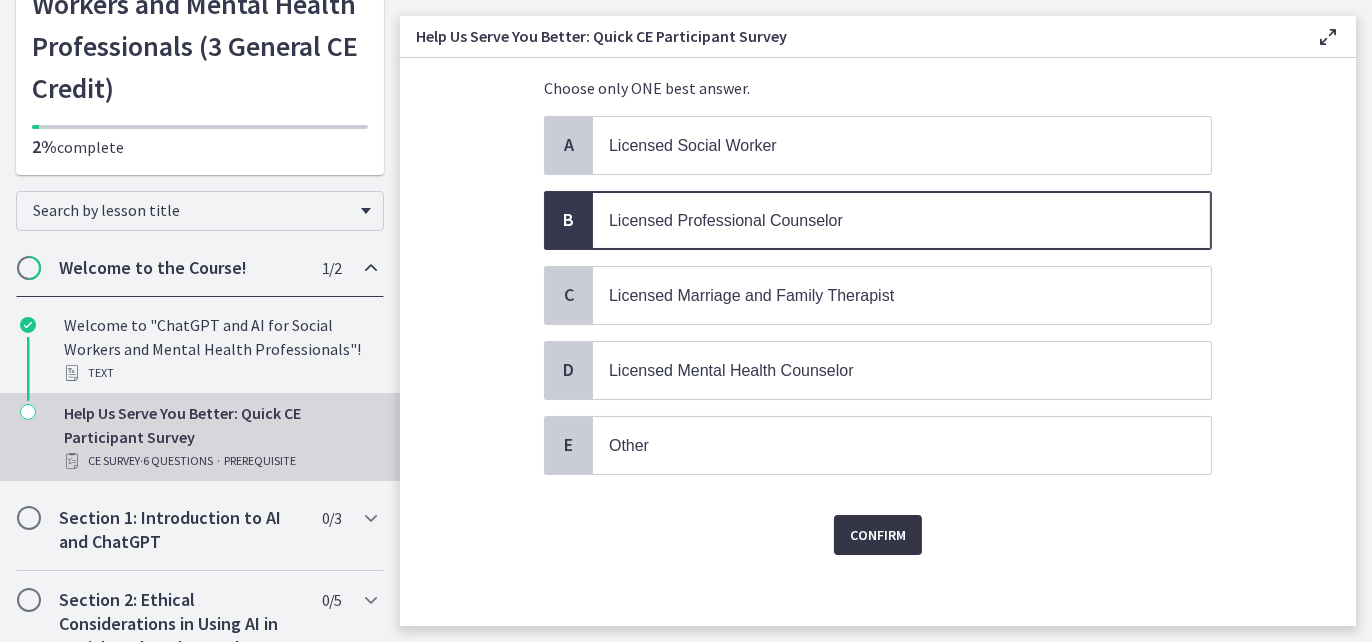 click on "Confirm" at bounding box center (878, 535) 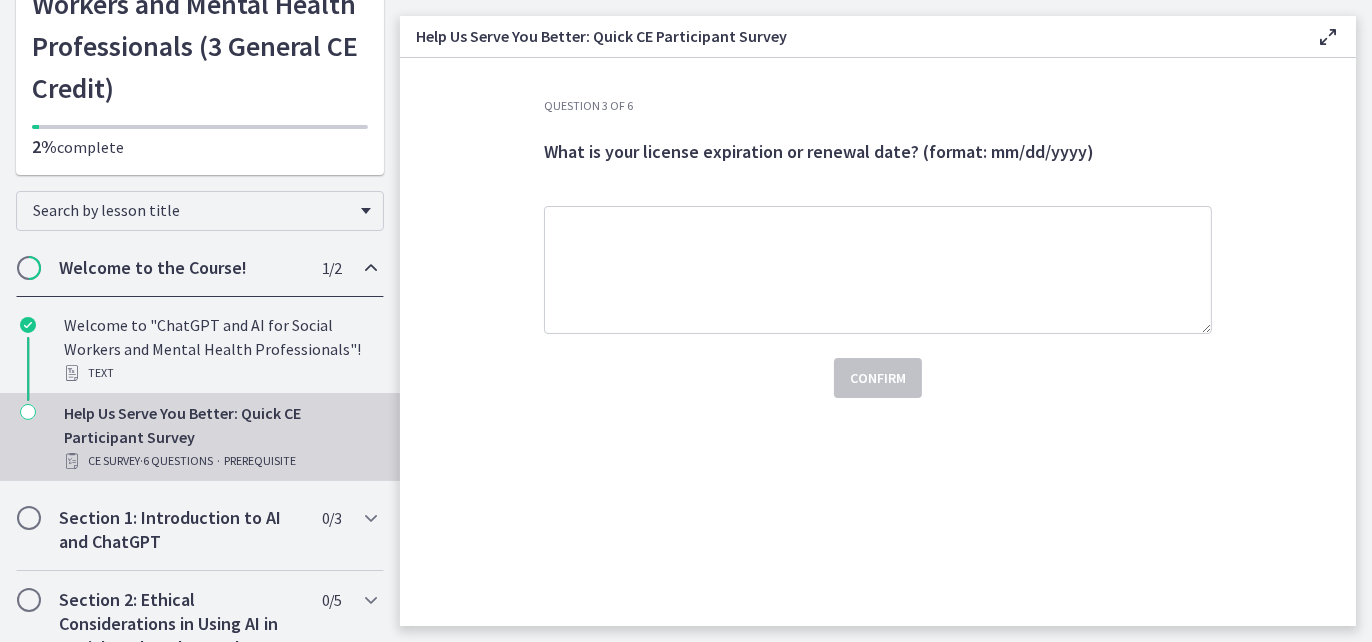 scroll, scrollTop: 0, scrollLeft: 0, axis: both 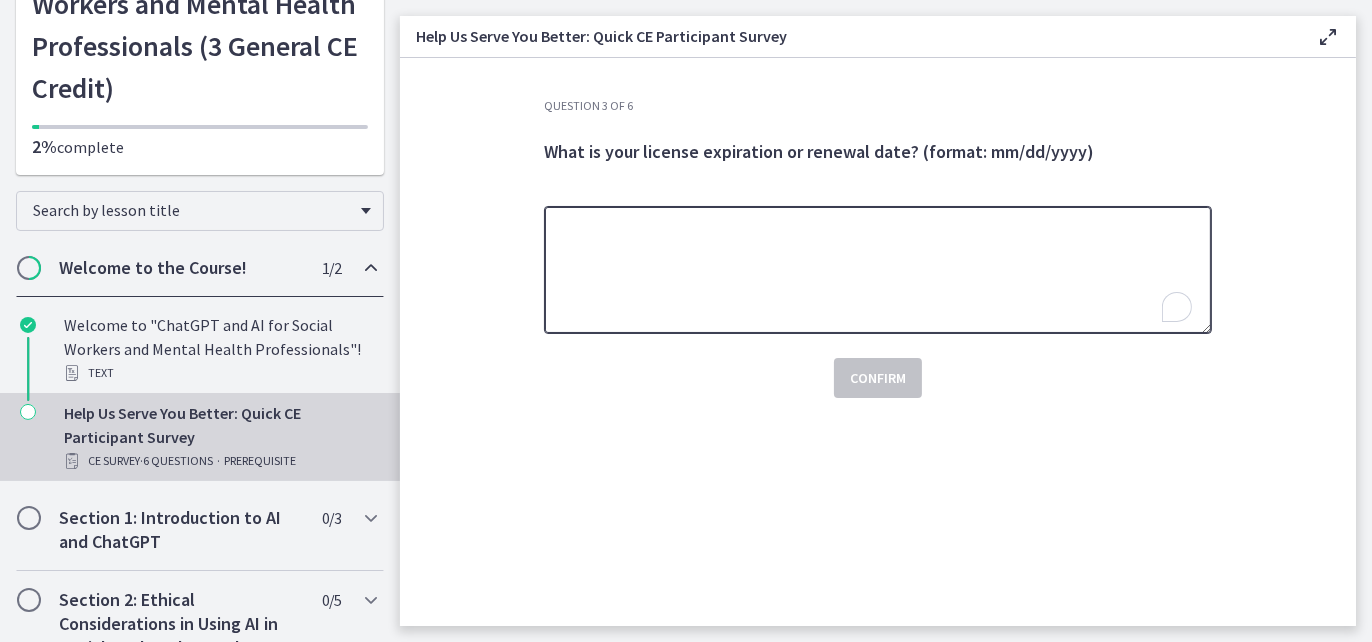 click at bounding box center (878, 270) 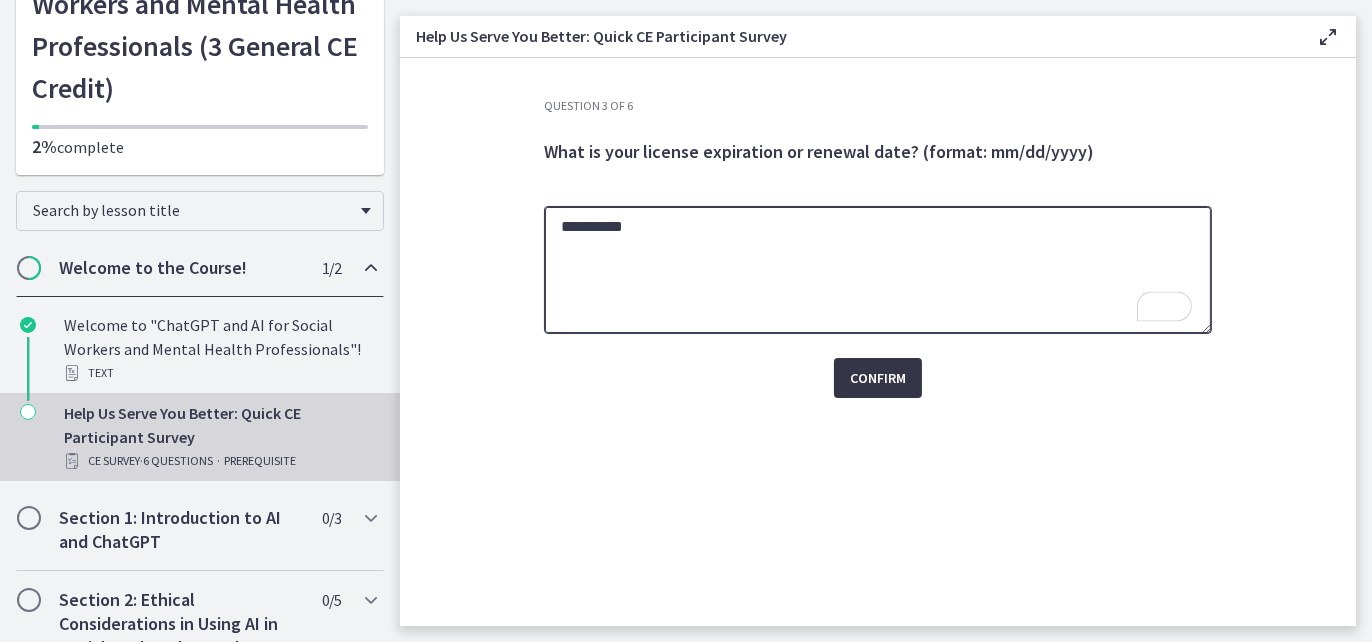 type on "**********" 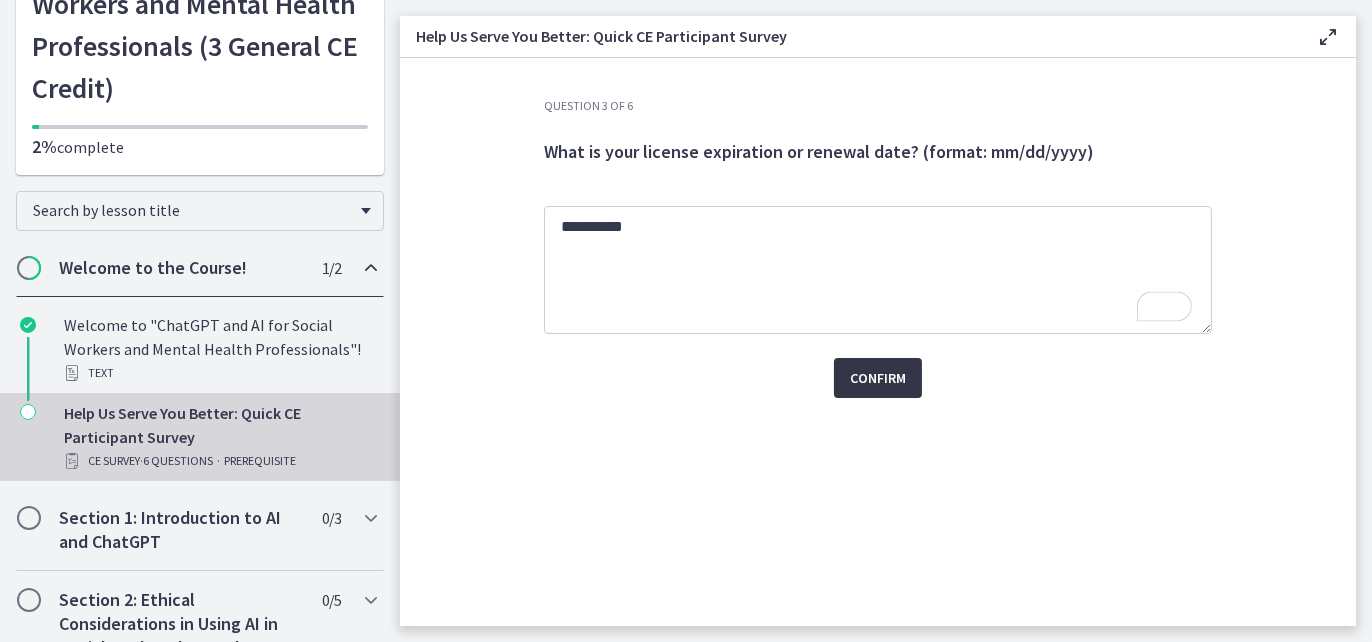 click on "Confirm" at bounding box center (878, 378) 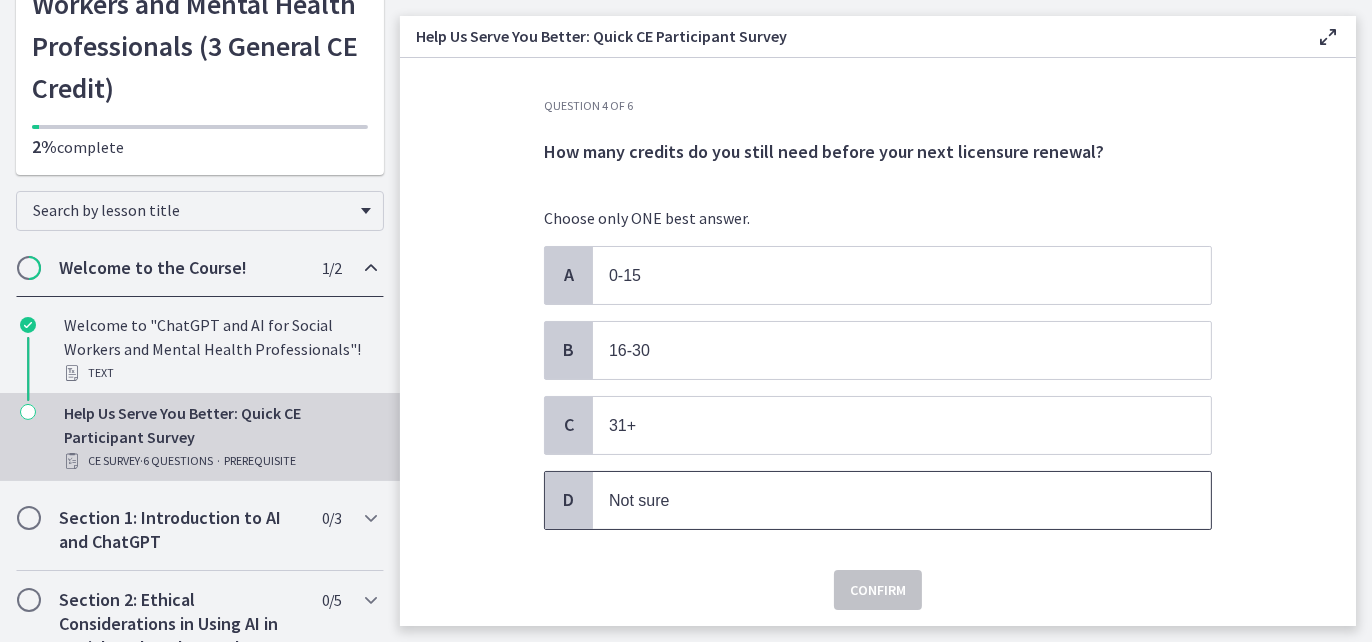 click on "Not sure" at bounding box center [639, 500] 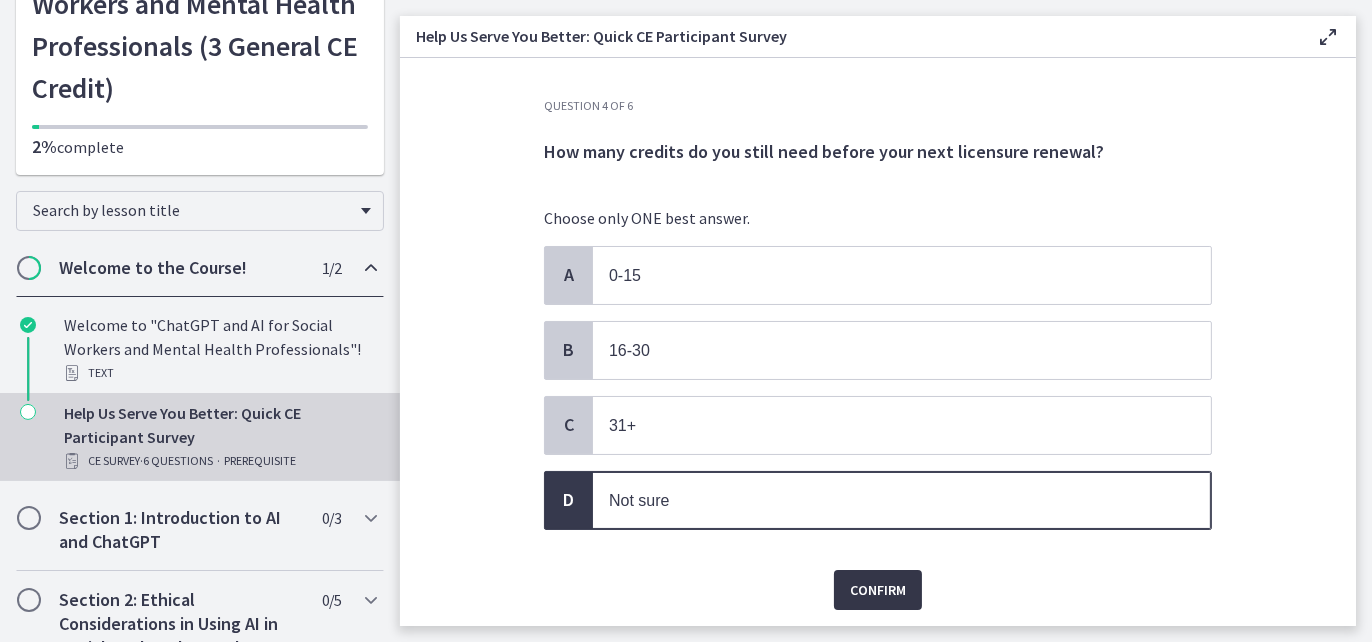 click on "Confirm" at bounding box center [878, 590] 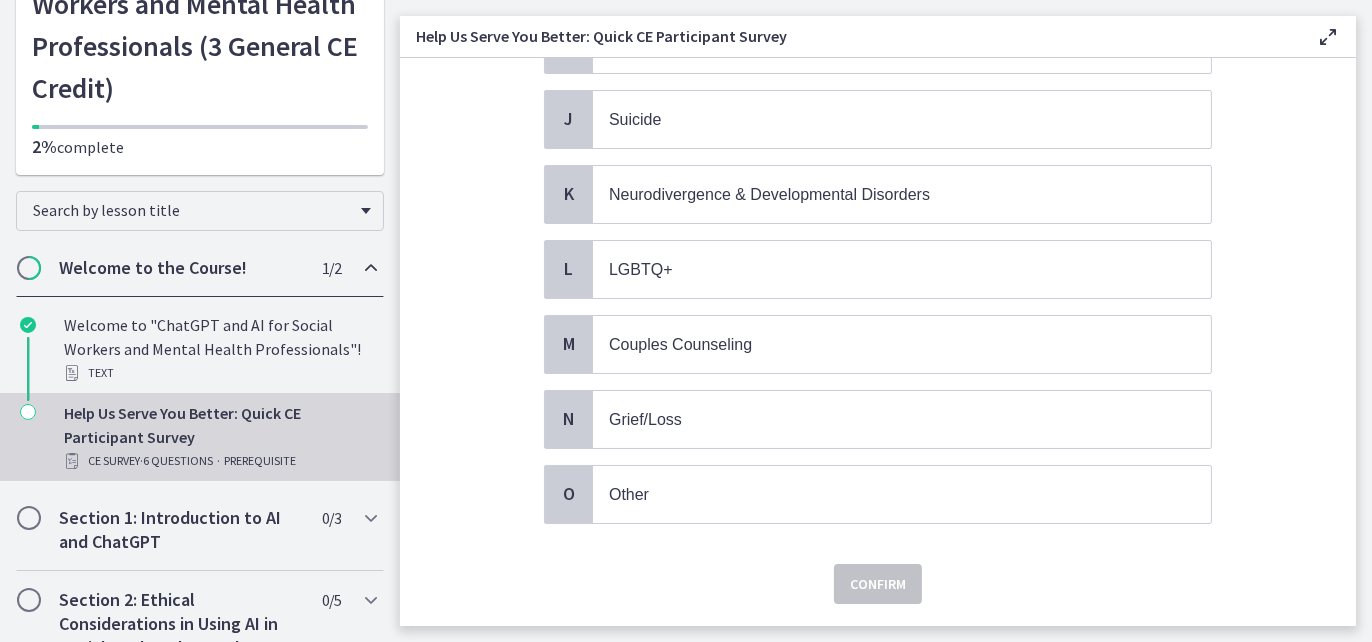 scroll, scrollTop: 864, scrollLeft: 0, axis: vertical 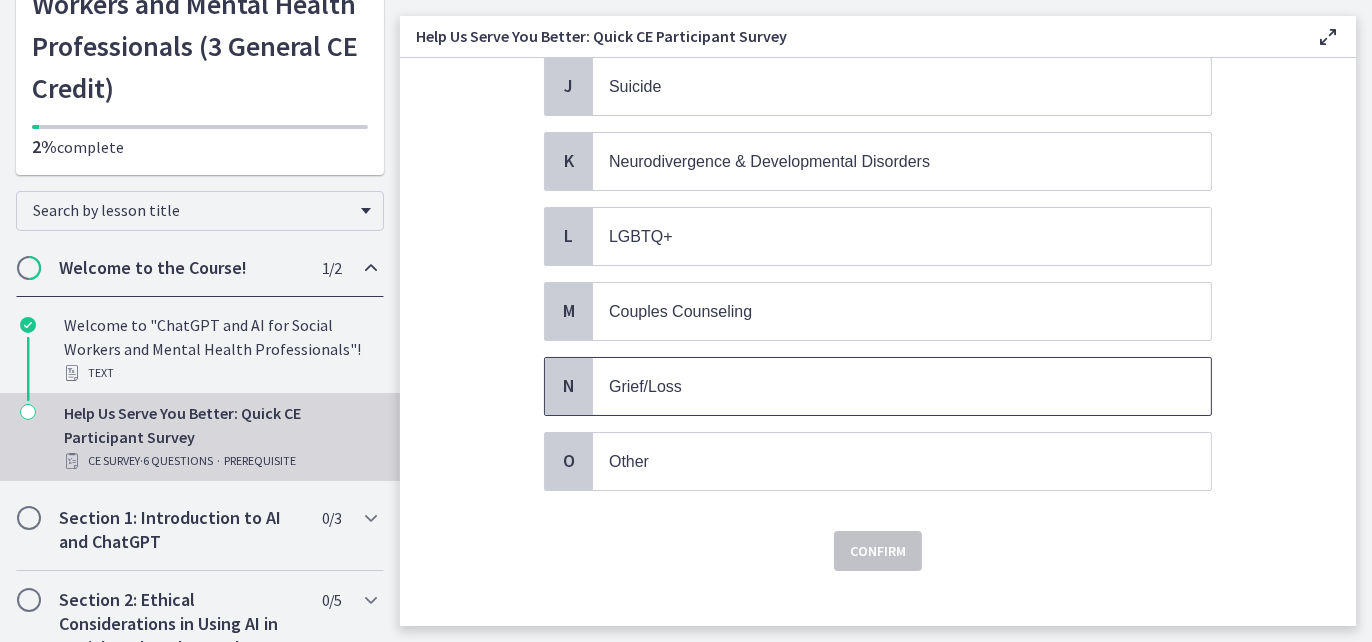 click on "Grief/Loss" at bounding box center [902, 386] 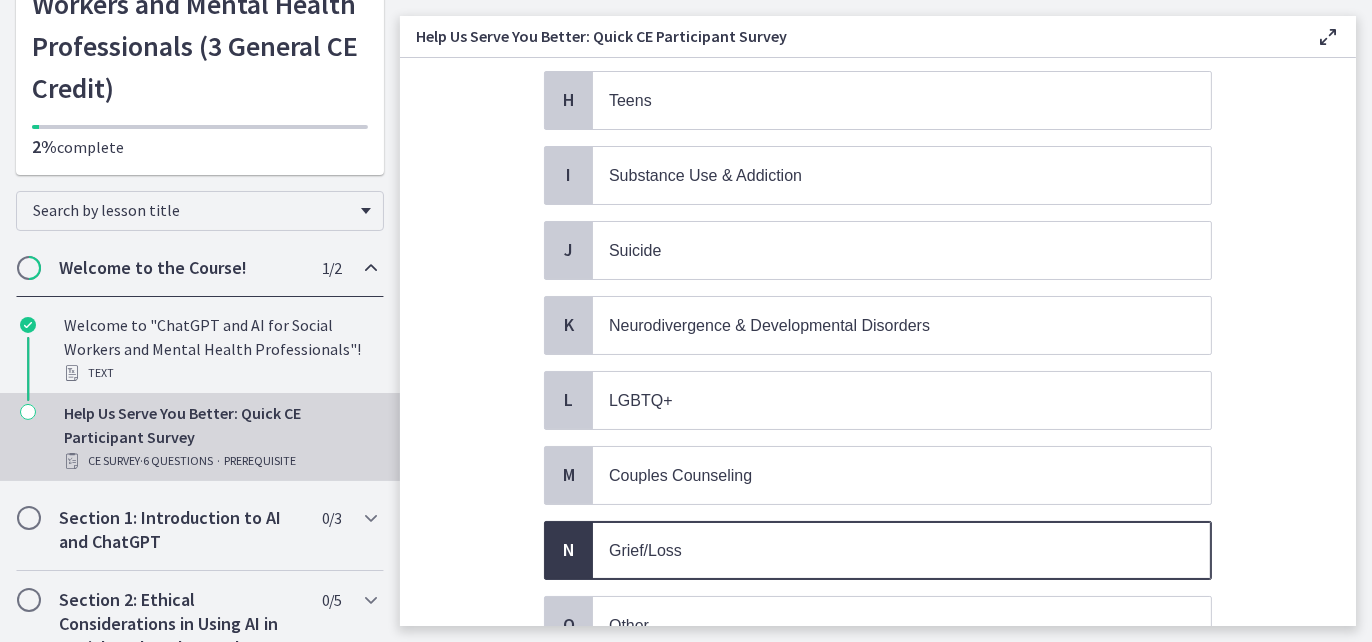 scroll, scrollTop: 800, scrollLeft: 0, axis: vertical 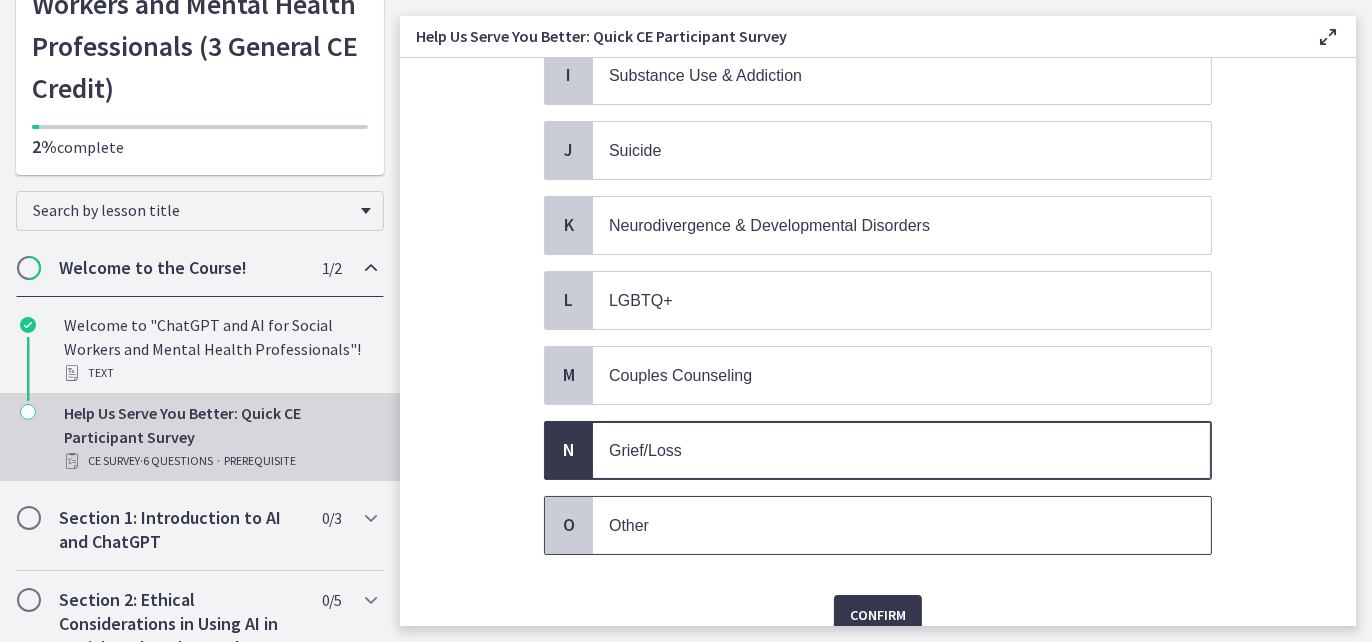click on "Other" at bounding box center (882, 525) 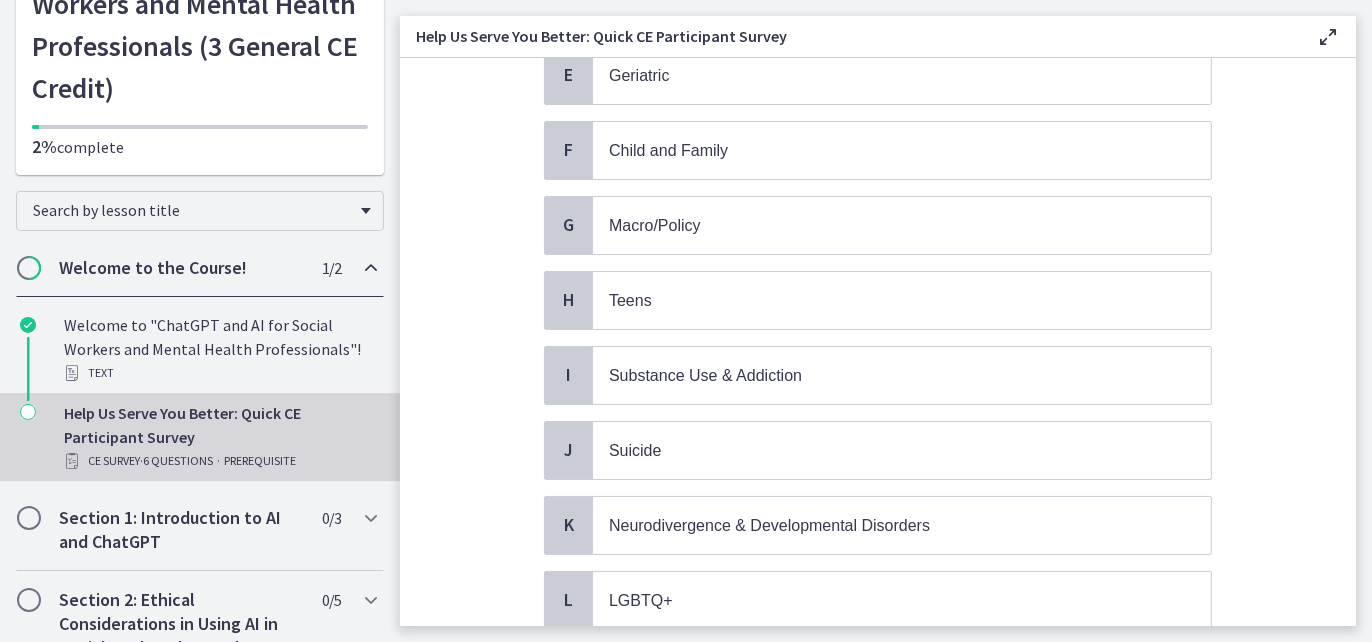scroll, scrollTop: 400, scrollLeft: 0, axis: vertical 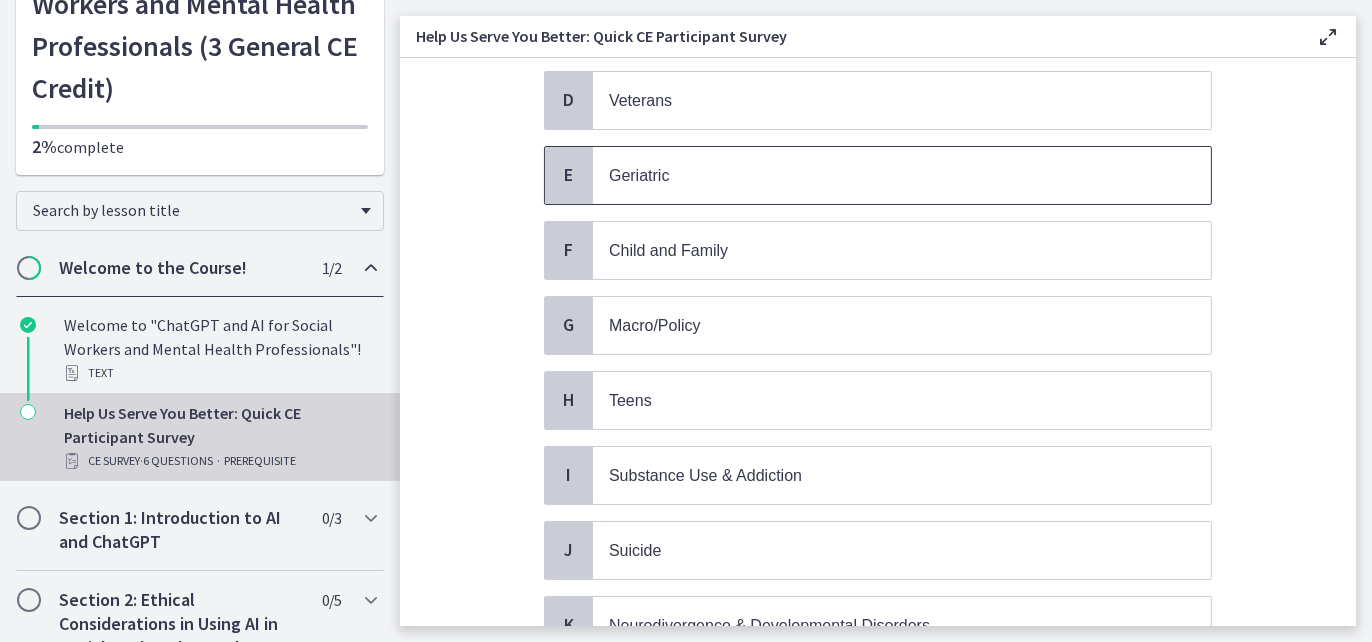 click on "E" at bounding box center [569, 175] 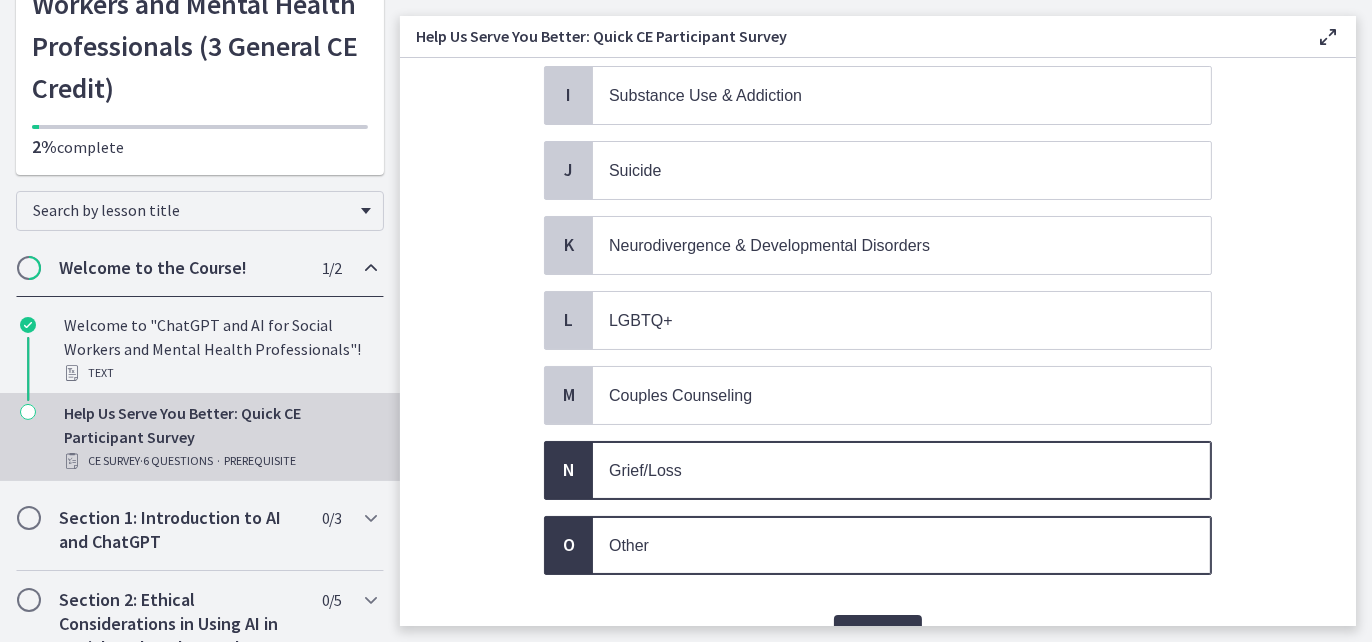 scroll, scrollTop: 864, scrollLeft: 0, axis: vertical 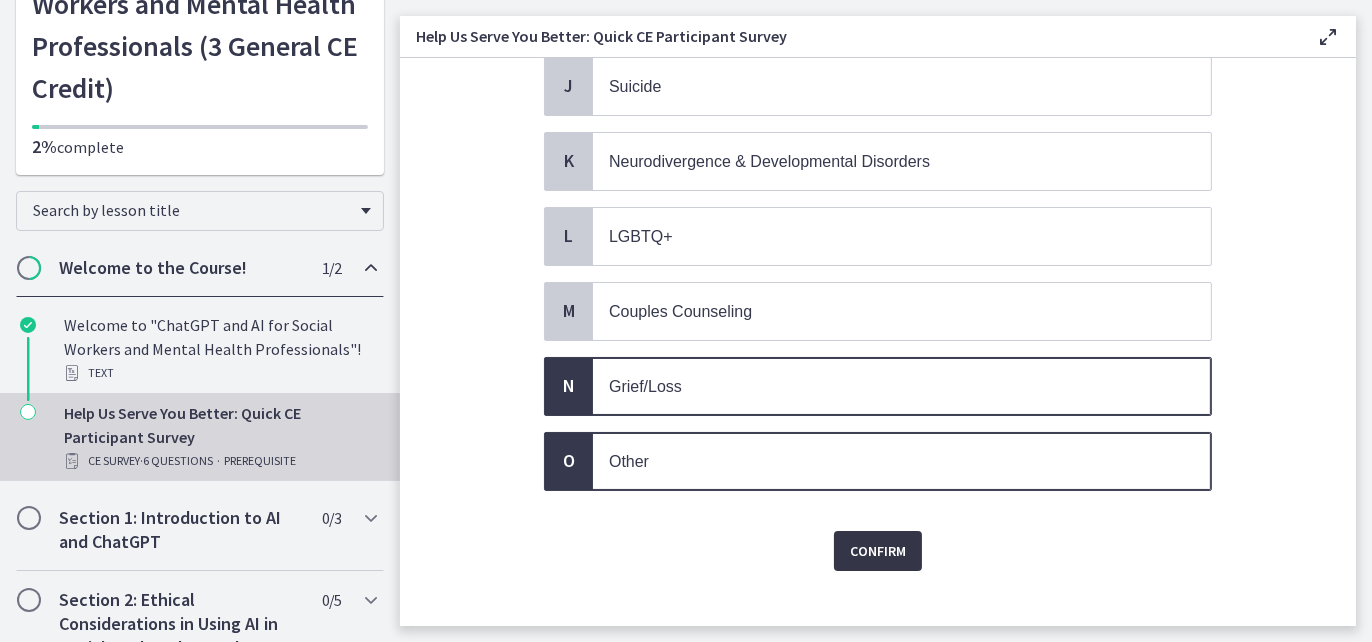 click on "Confirm" at bounding box center (878, 551) 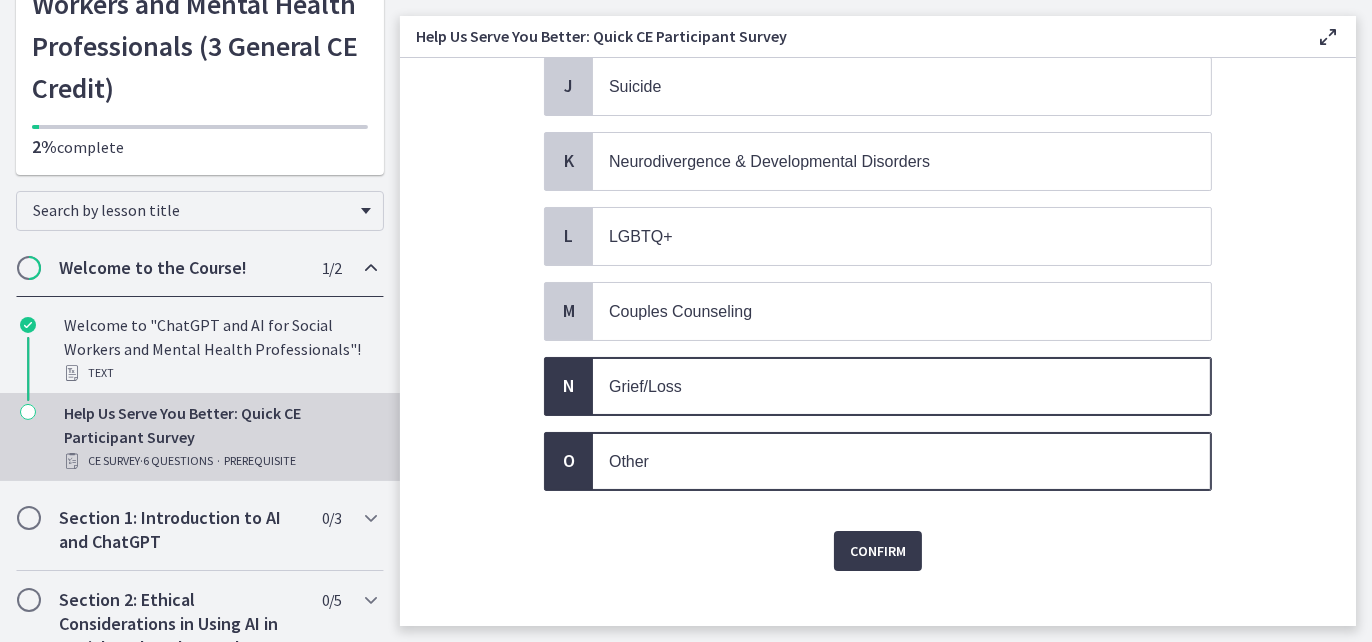 scroll, scrollTop: 0, scrollLeft: 0, axis: both 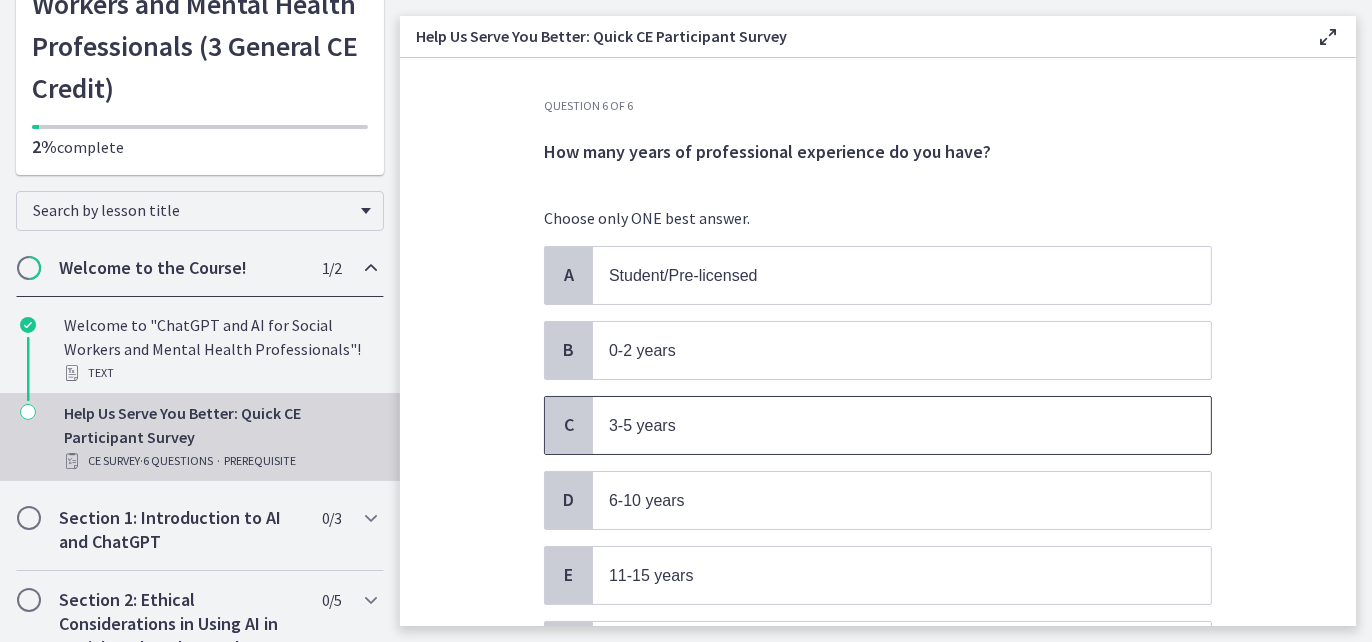 click on "C" at bounding box center (569, 425) 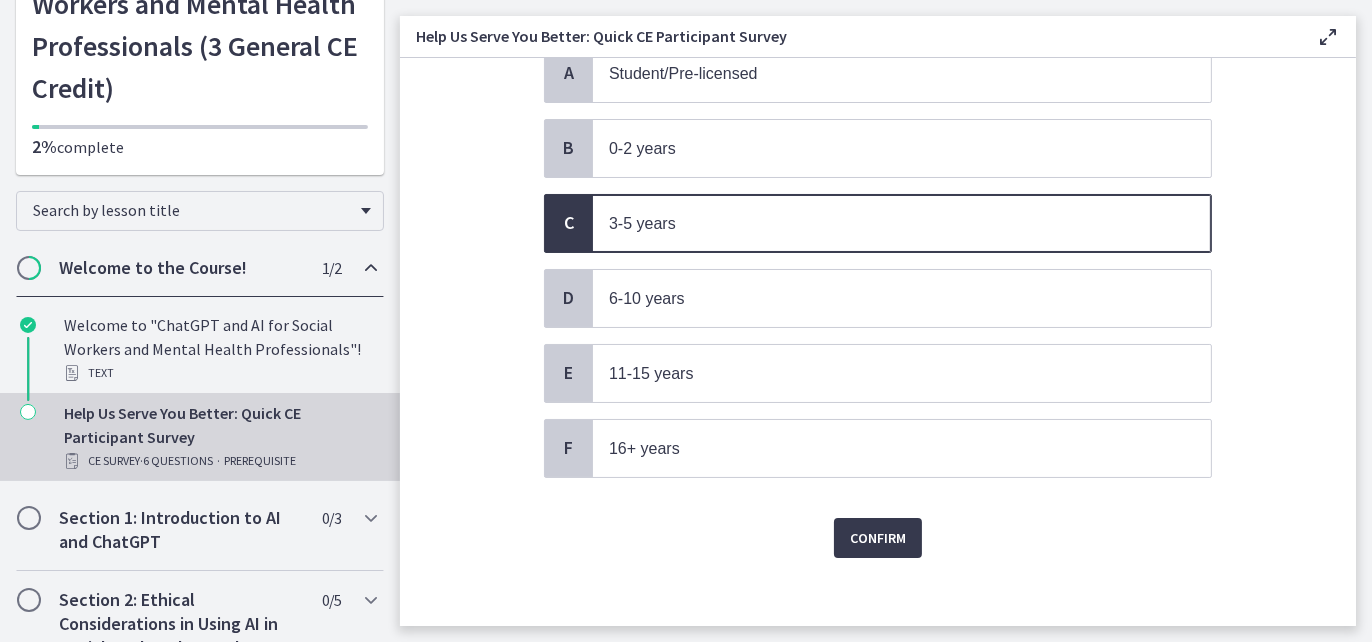 scroll, scrollTop: 204, scrollLeft: 0, axis: vertical 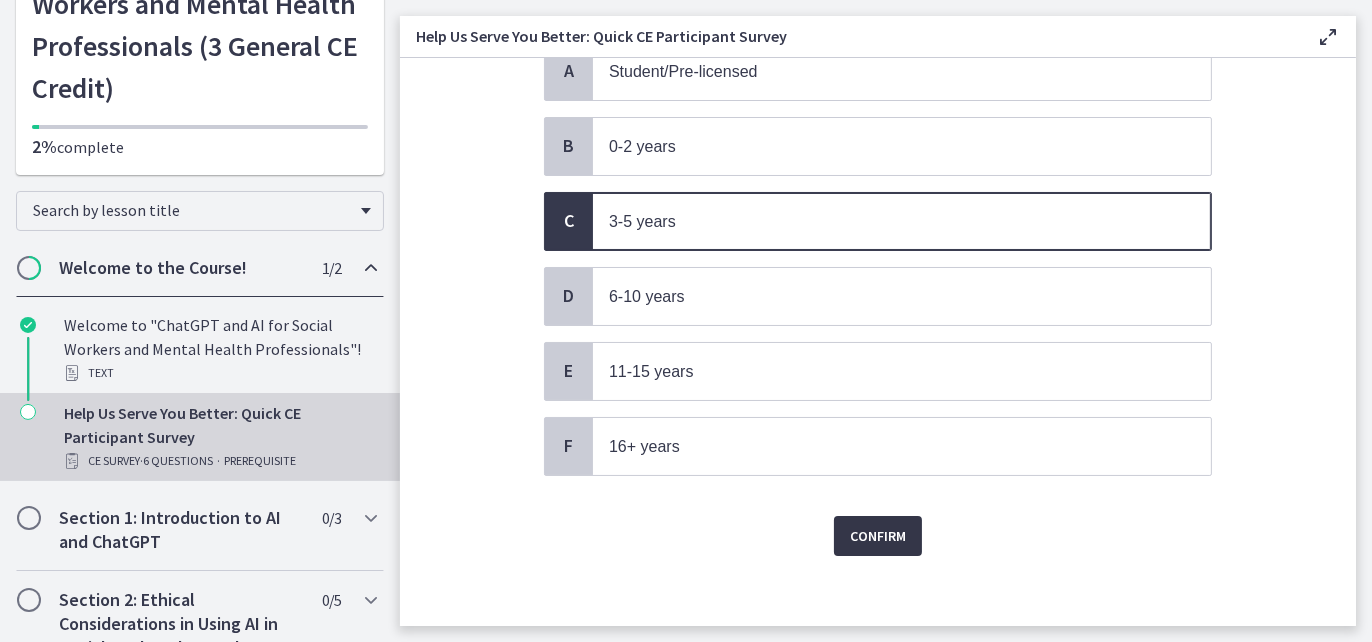 click on "Confirm" at bounding box center [878, 536] 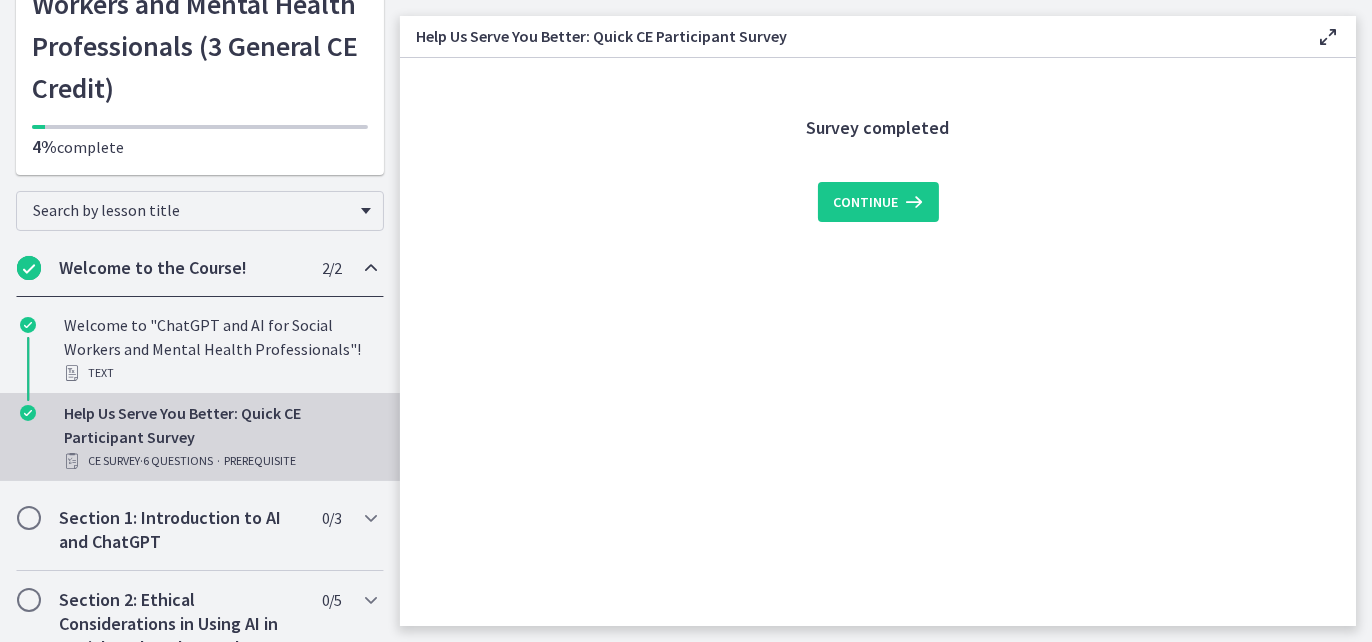 scroll, scrollTop: 0, scrollLeft: 0, axis: both 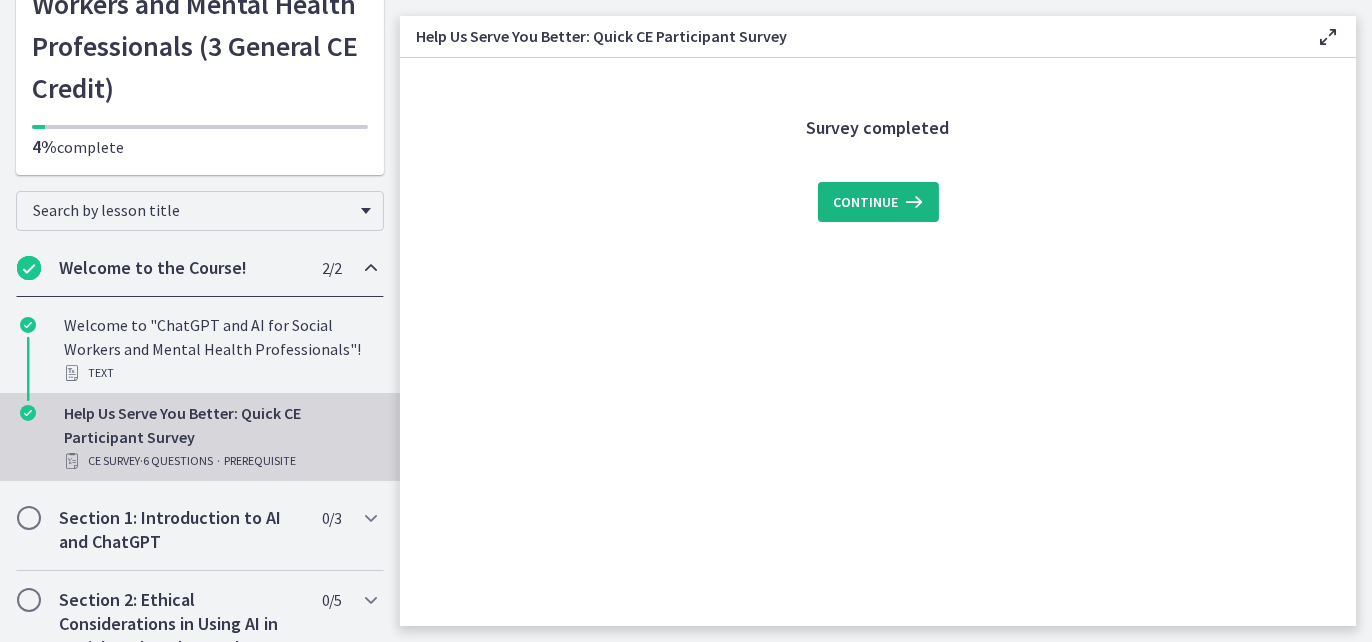click on "Continue" at bounding box center (866, 202) 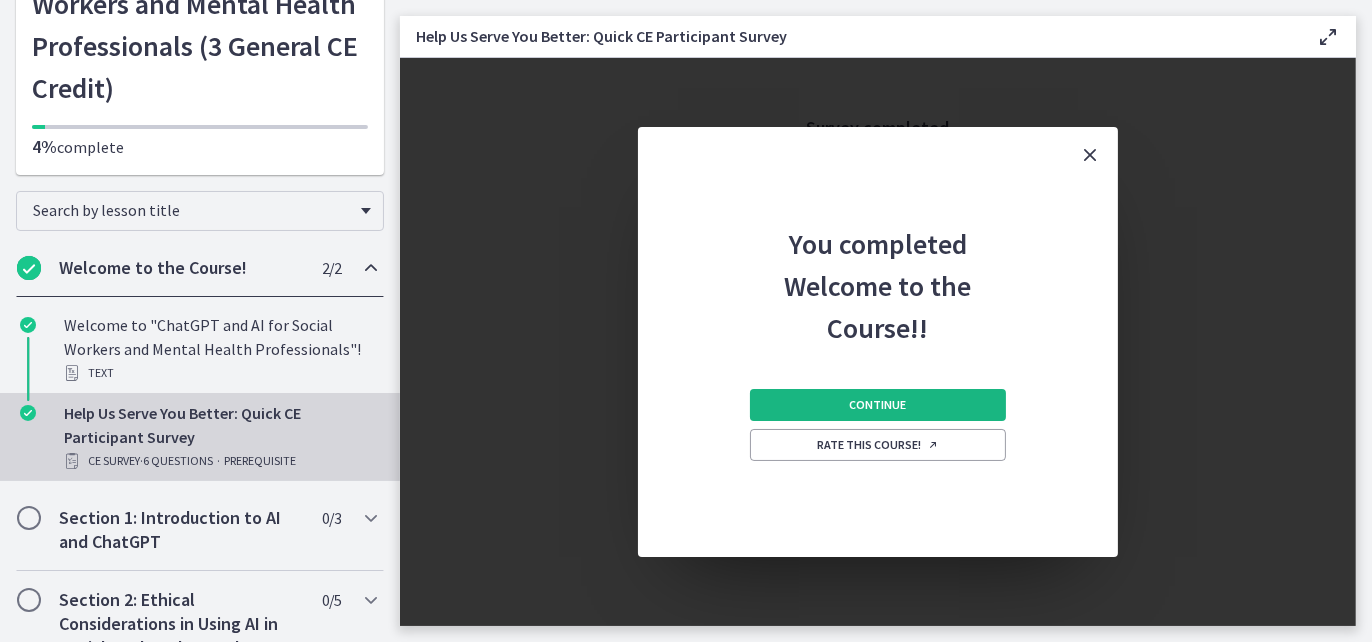 click on "Continue" at bounding box center (878, 405) 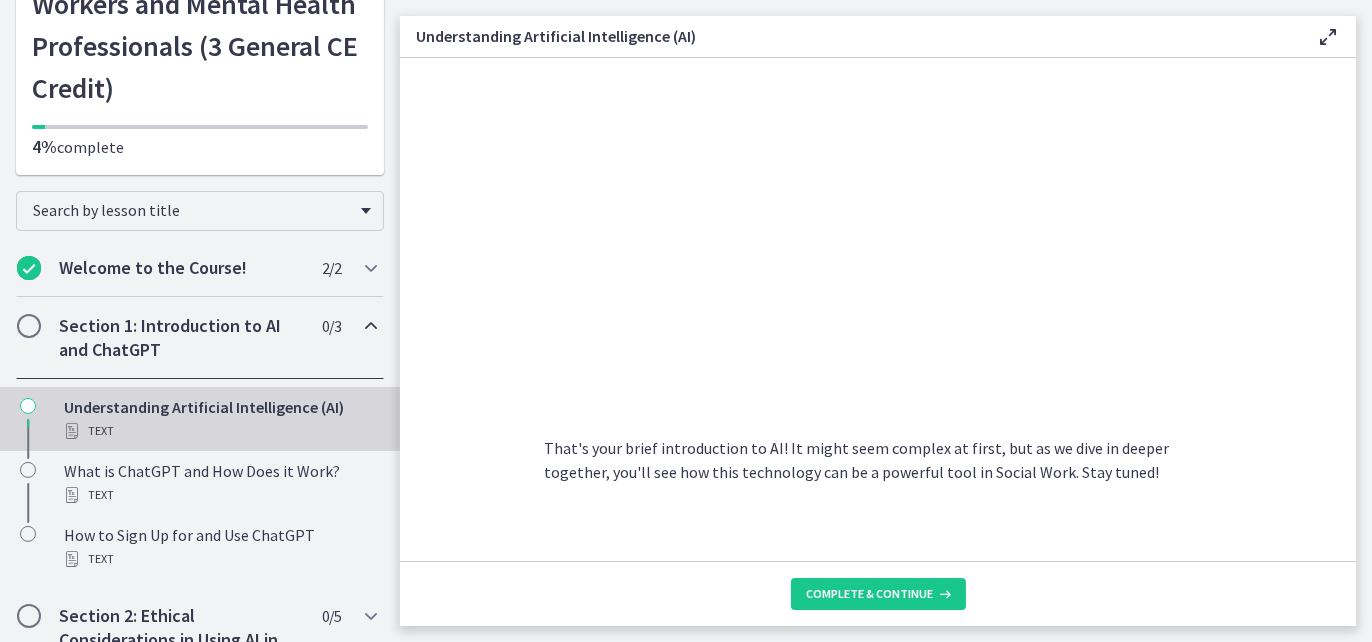 scroll, scrollTop: 967, scrollLeft: 0, axis: vertical 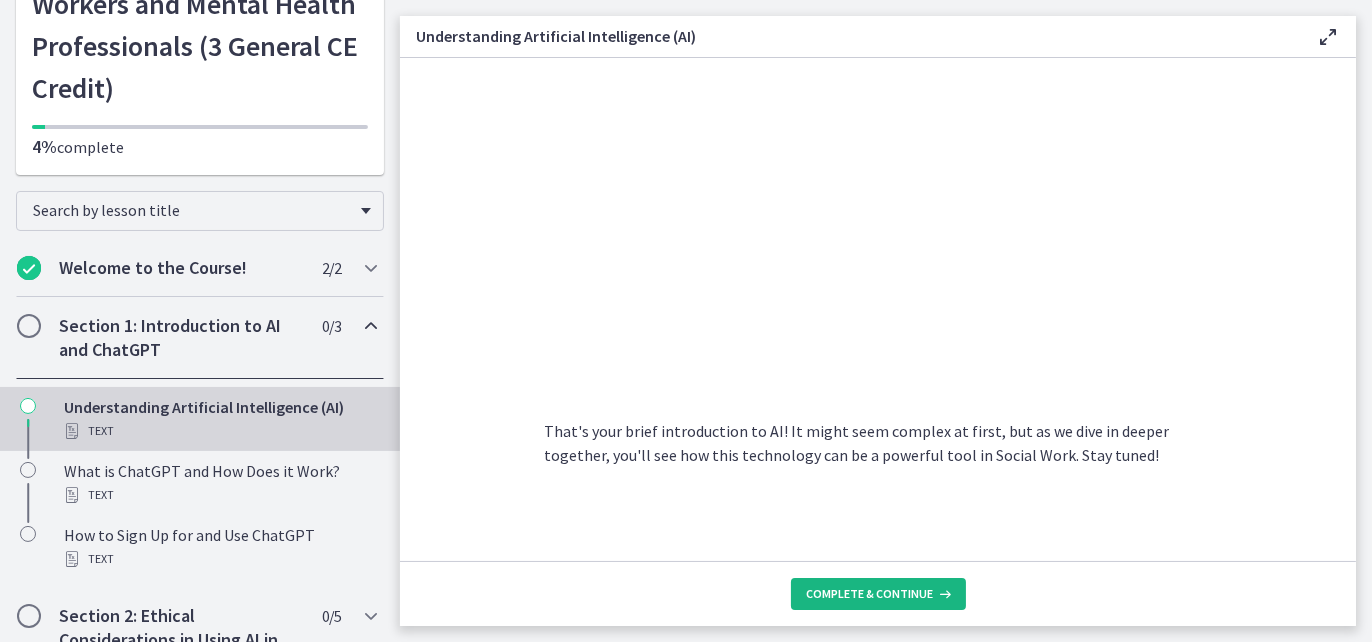 click on "Complete & continue" at bounding box center (870, 594) 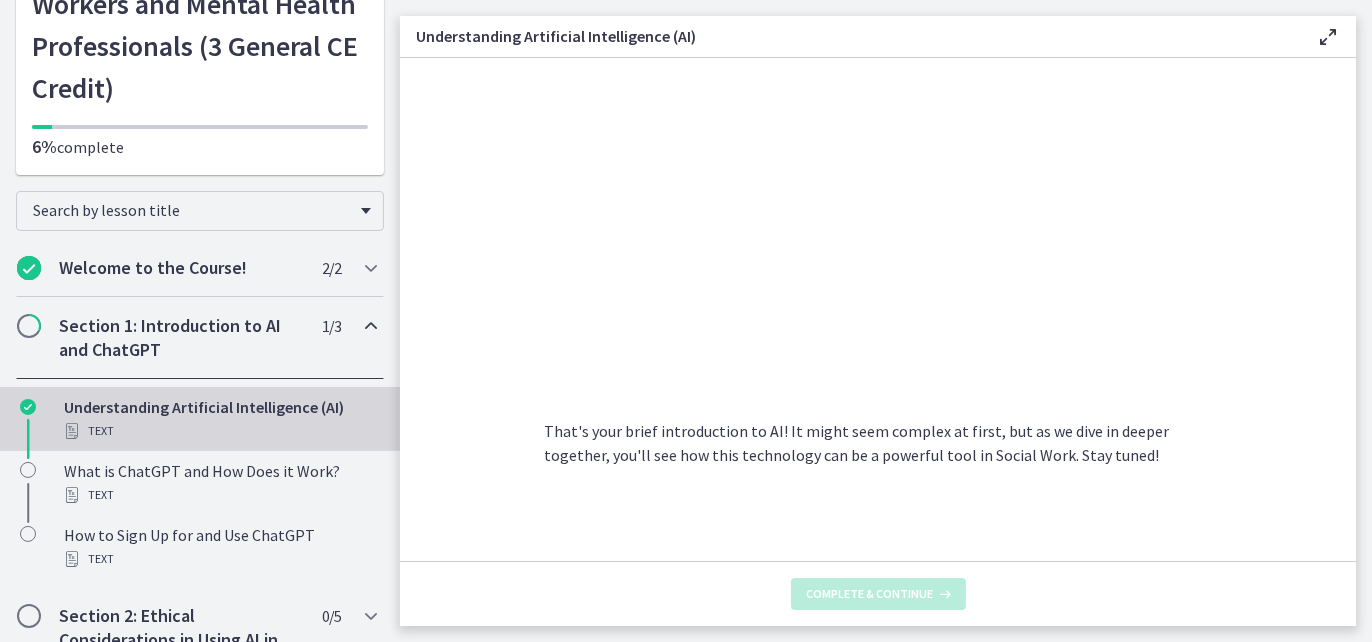 scroll, scrollTop: 0, scrollLeft: 0, axis: both 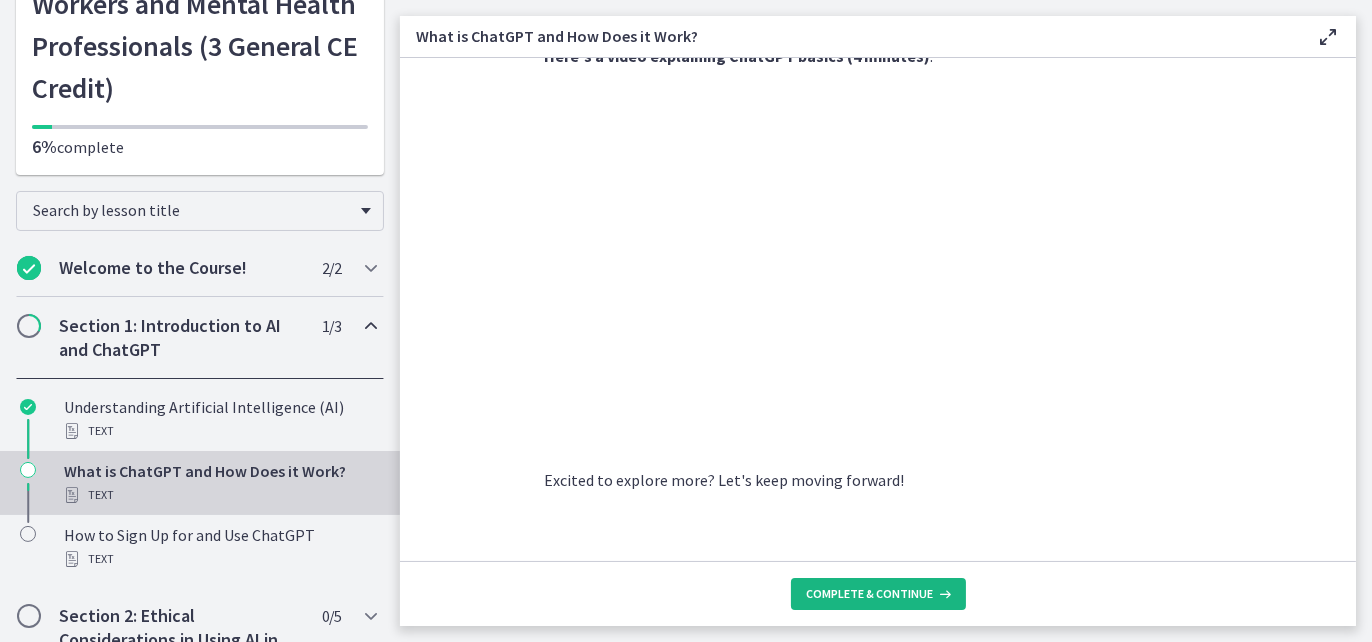 click on "Complete & continue" at bounding box center [870, 594] 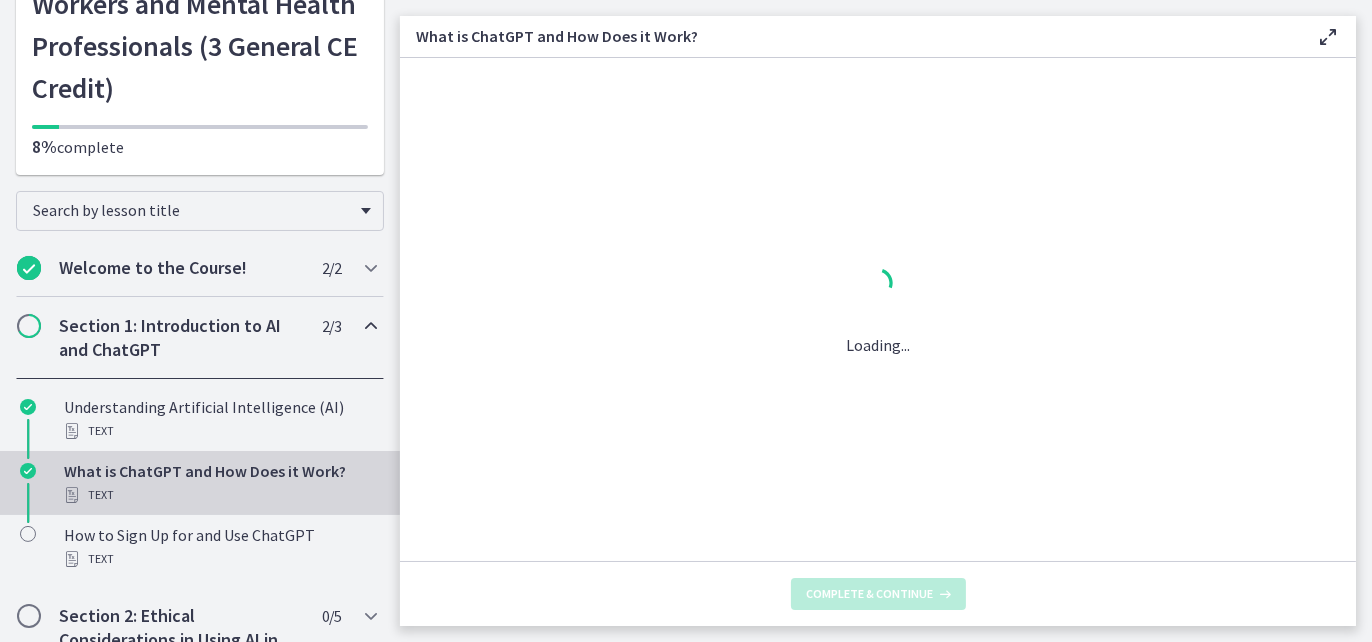 scroll, scrollTop: 0, scrollLeft: 0, axis: both 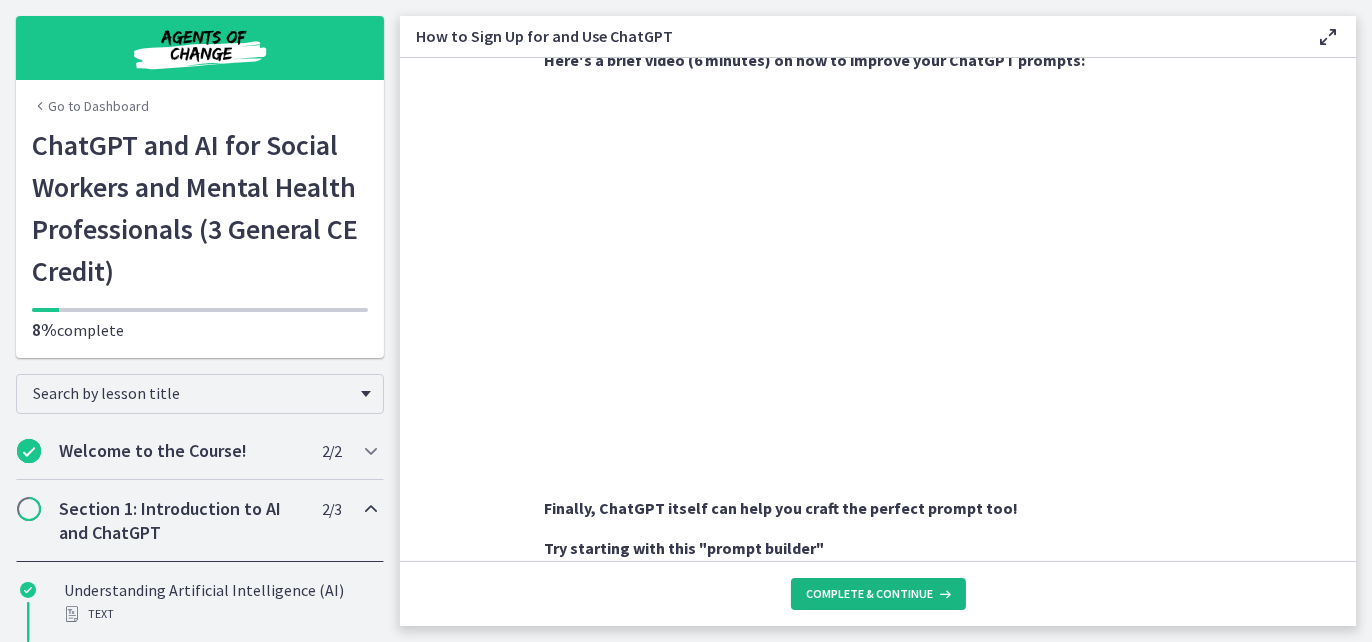 click on "Complete & continue" at bounding box center (870, 594) 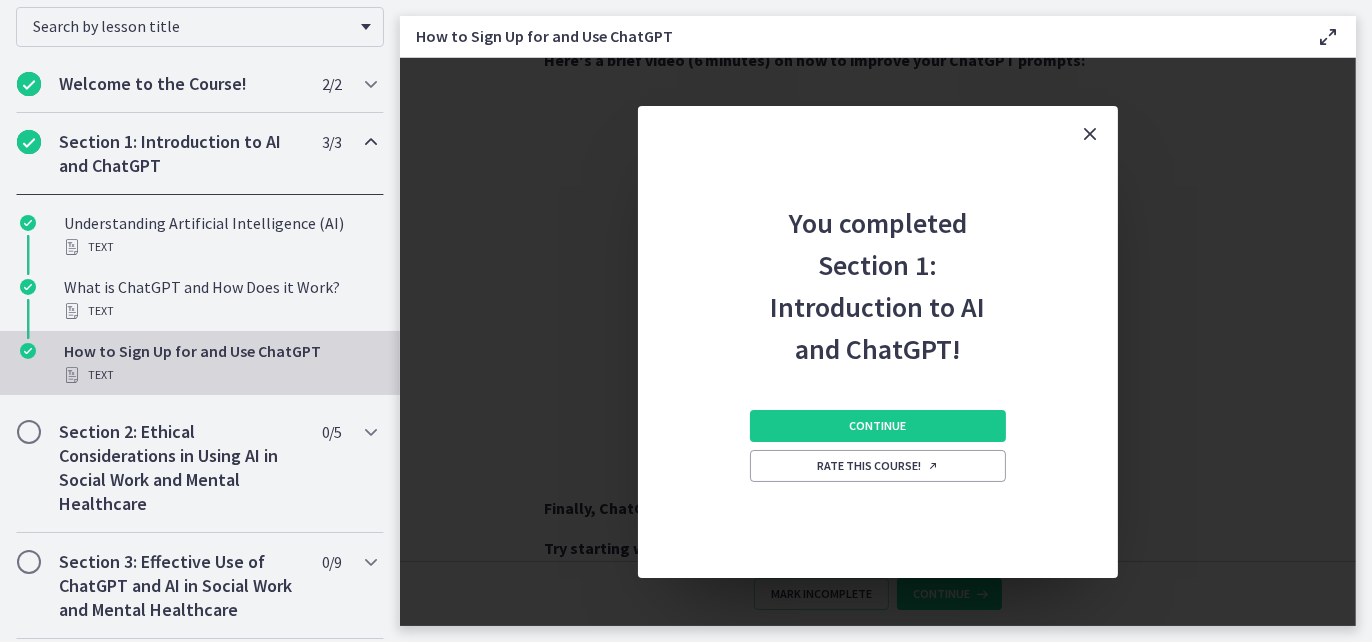 scroll, scrollTop: 400, scrollLeft: 0, axis: vertical 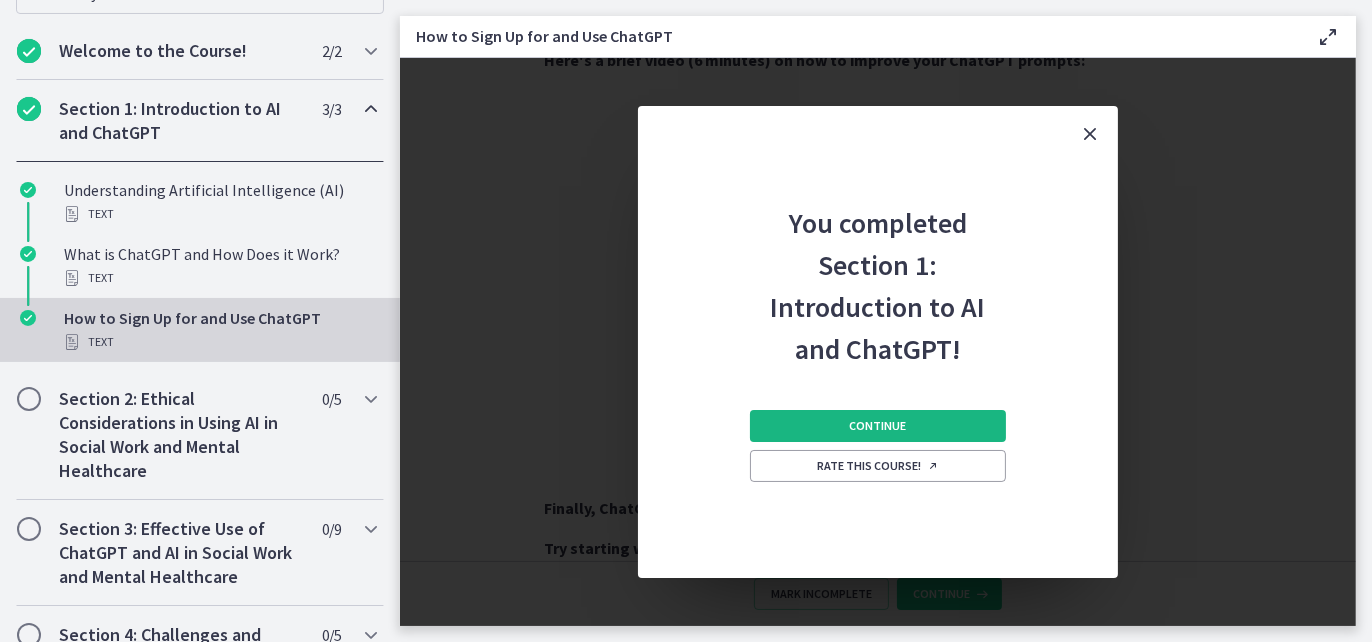 click on "Continue" at bounding box center (878, 426) 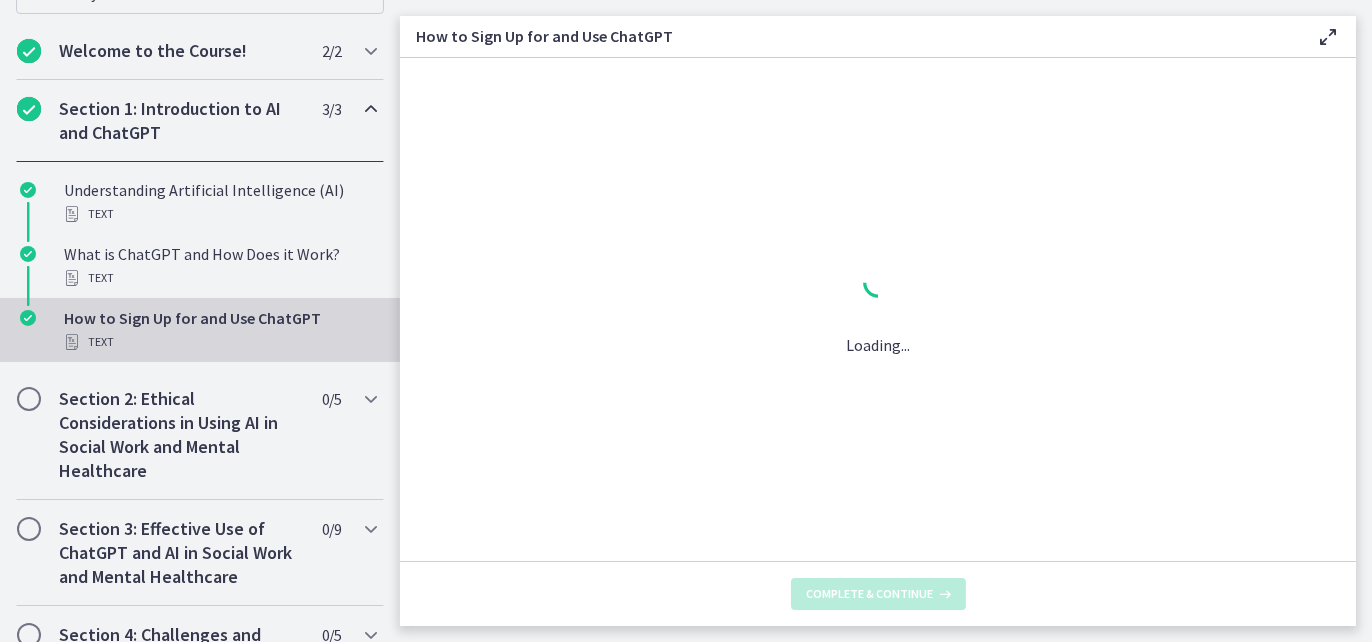 scroll, scrollTop: 0, scrollLeft: 0, axis: both 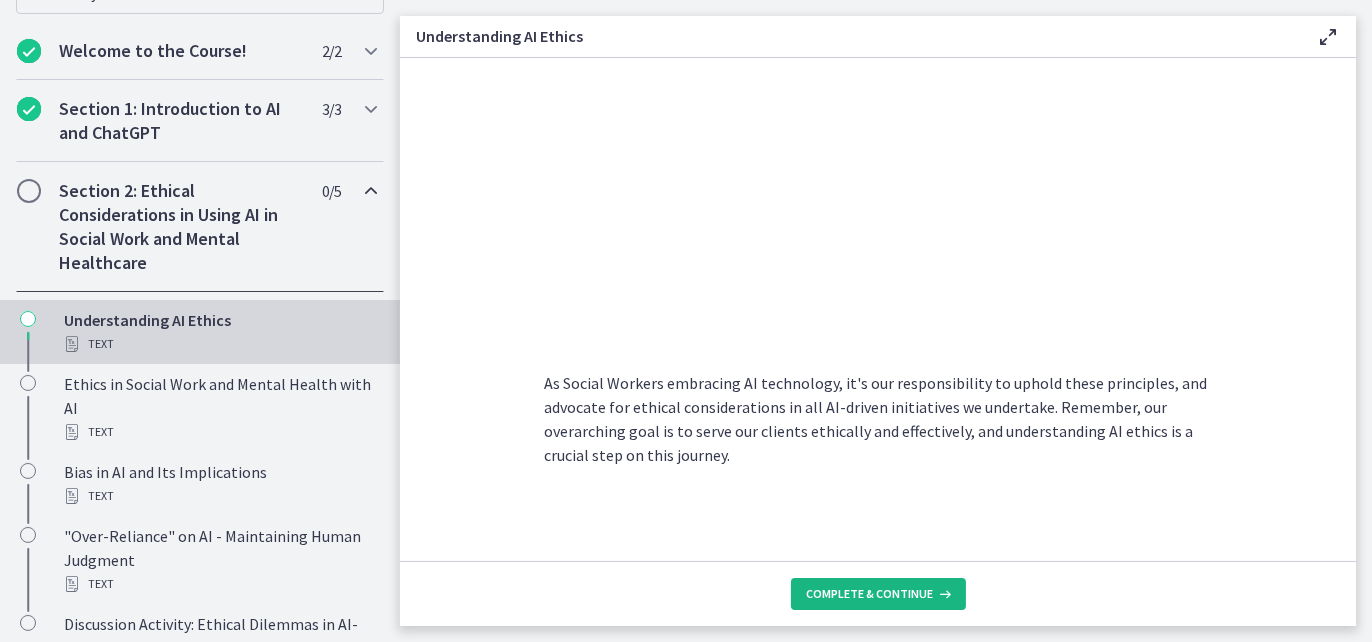 click on "Complete & continue" at bounding box center (870, 594) 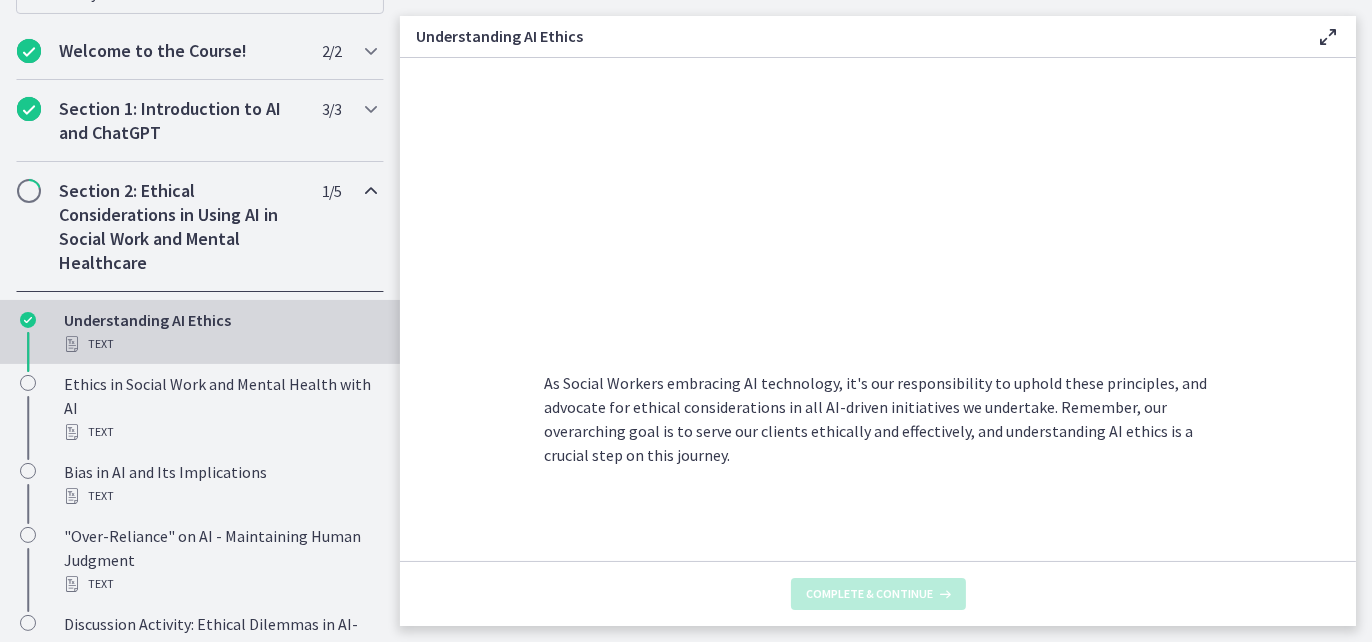scroll, scrollTop: 0, scrollLeft: 0, axis: both 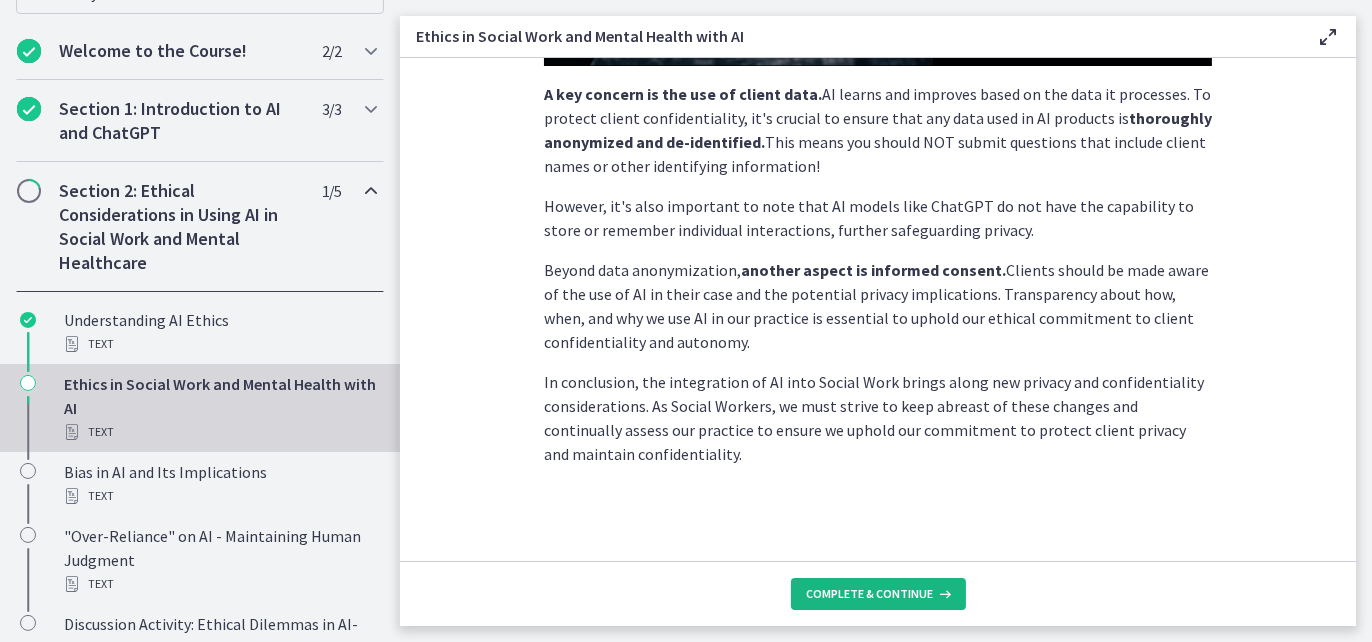 click on "Complete & continue" at bounding box center [870, 594] 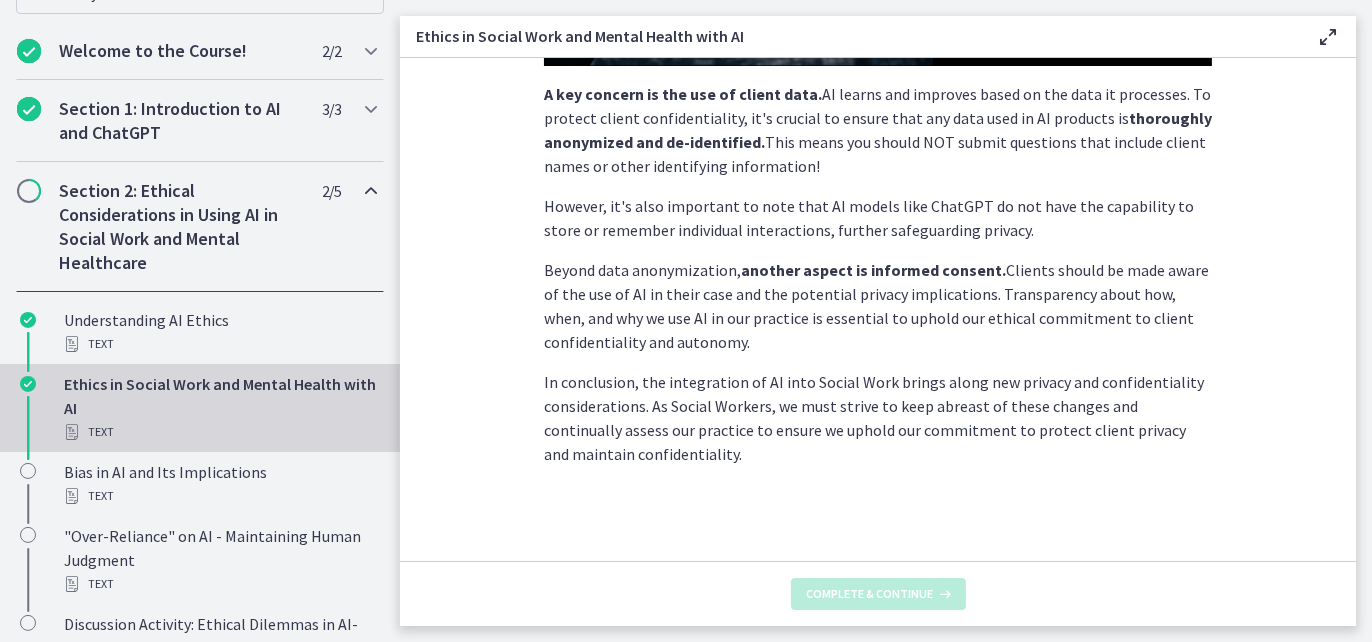 scroll, scrollTop: 0, scrollLeft: 0, axis: both 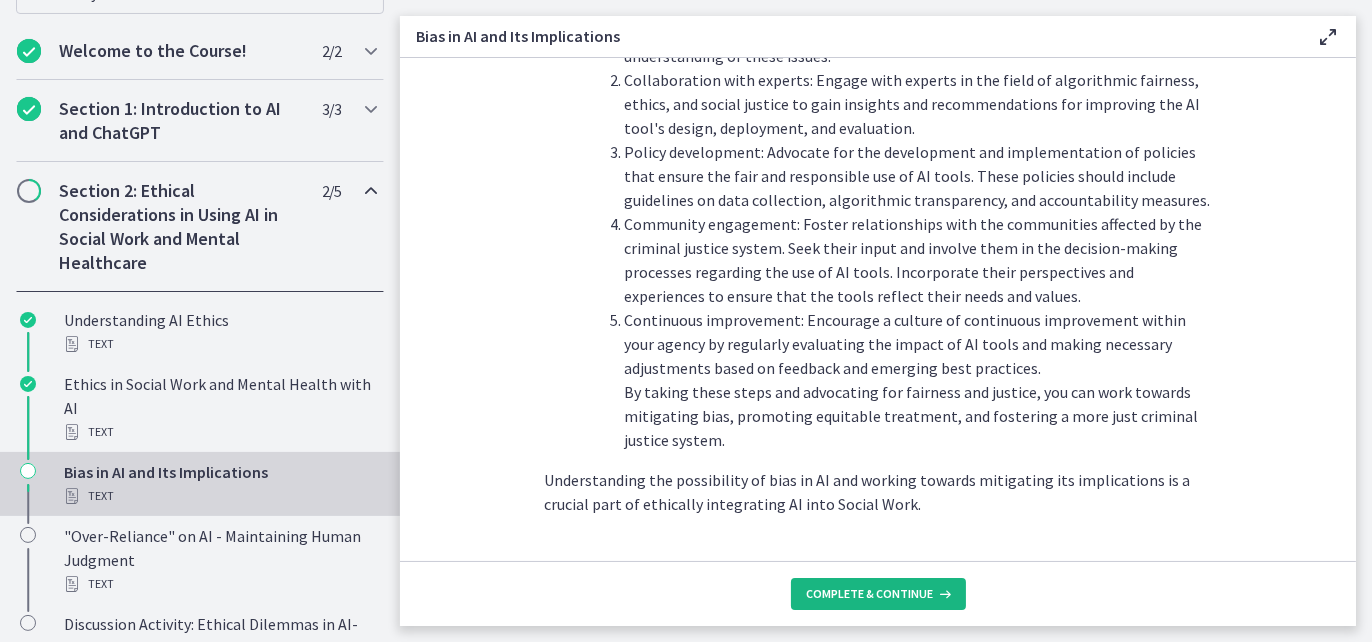 click on "Complete & continue" at bounding box center [870, 594] 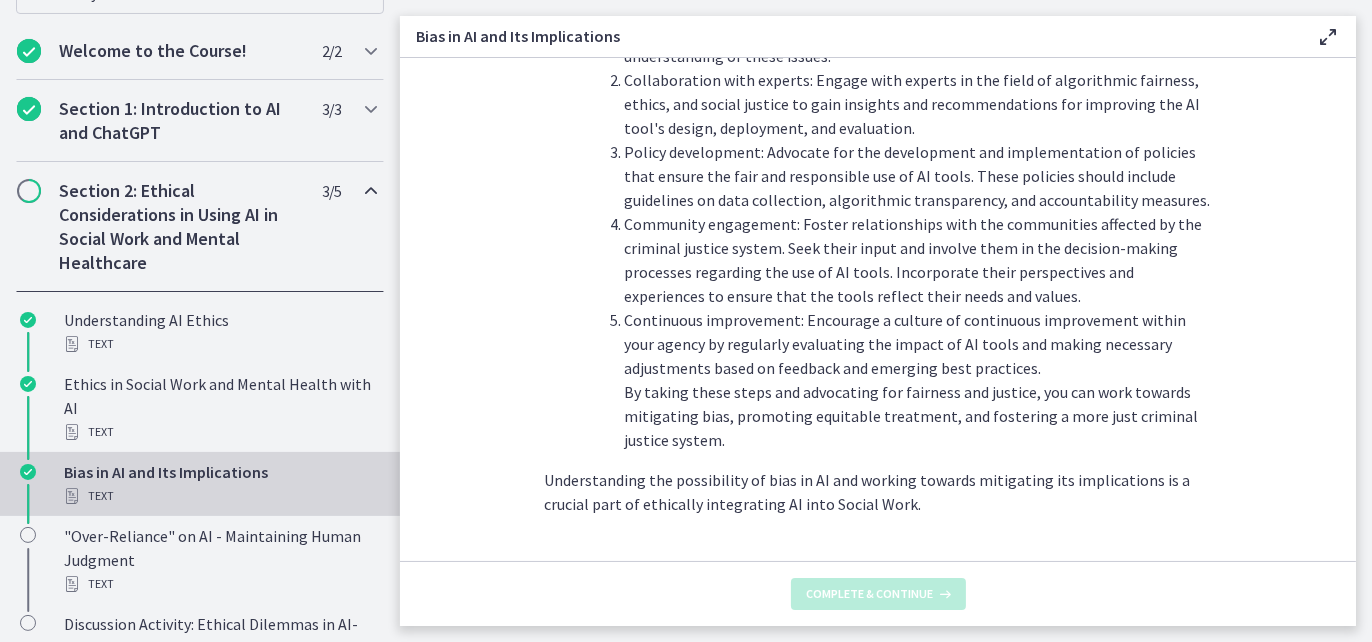 scroll, scrollTop: 0, scrollLeft: 0, axis: both 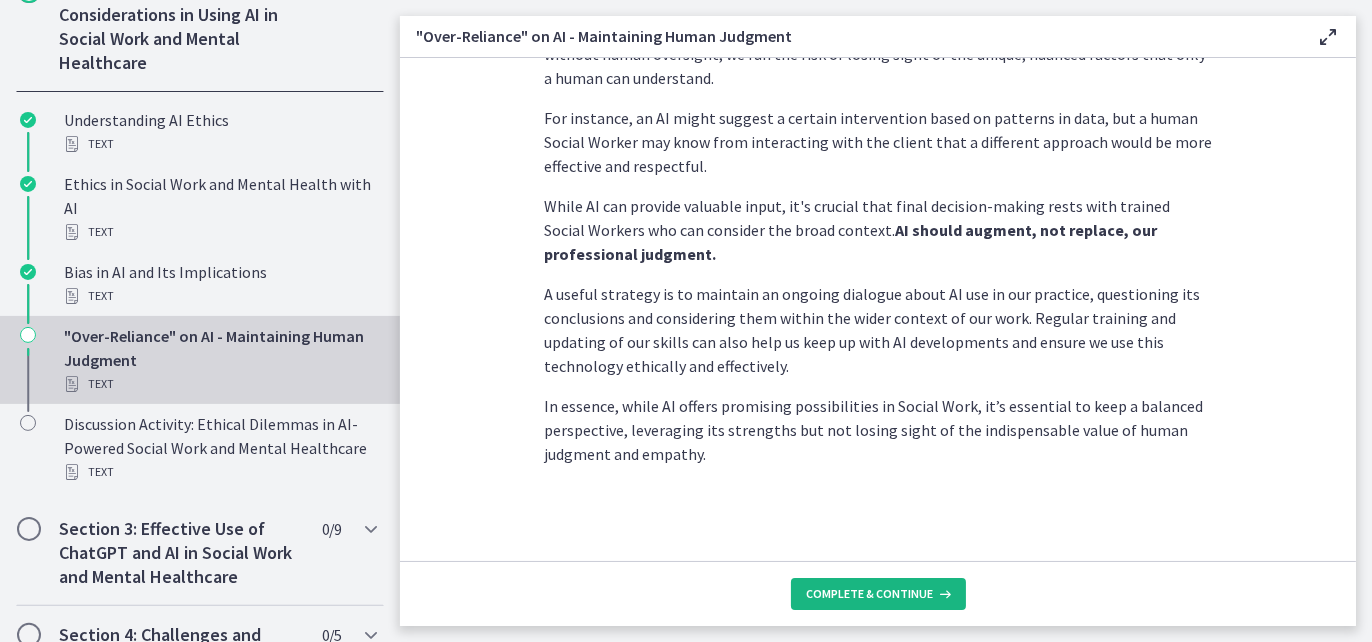click on "Complete & continue" at bounding box center (870, 594) 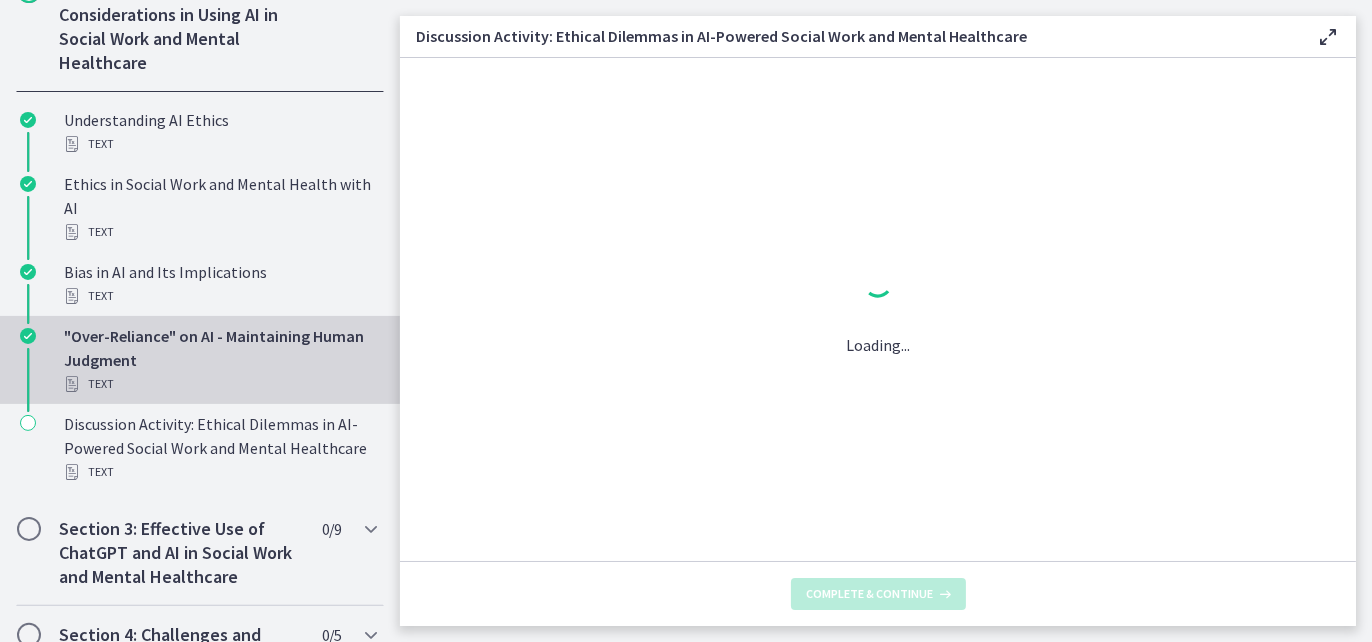 scroll, scrollTop: 0, scrollLeft: 0, axis: both 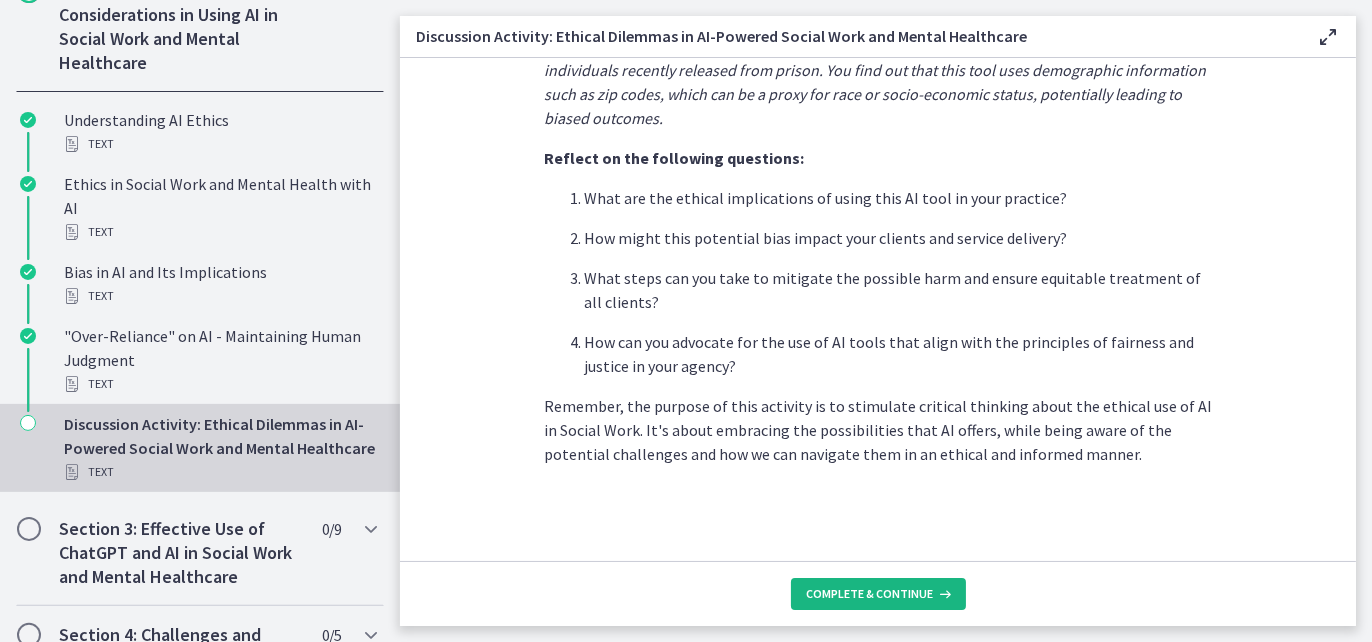 click on "Complete & continue" at bounding box center [870, 594] 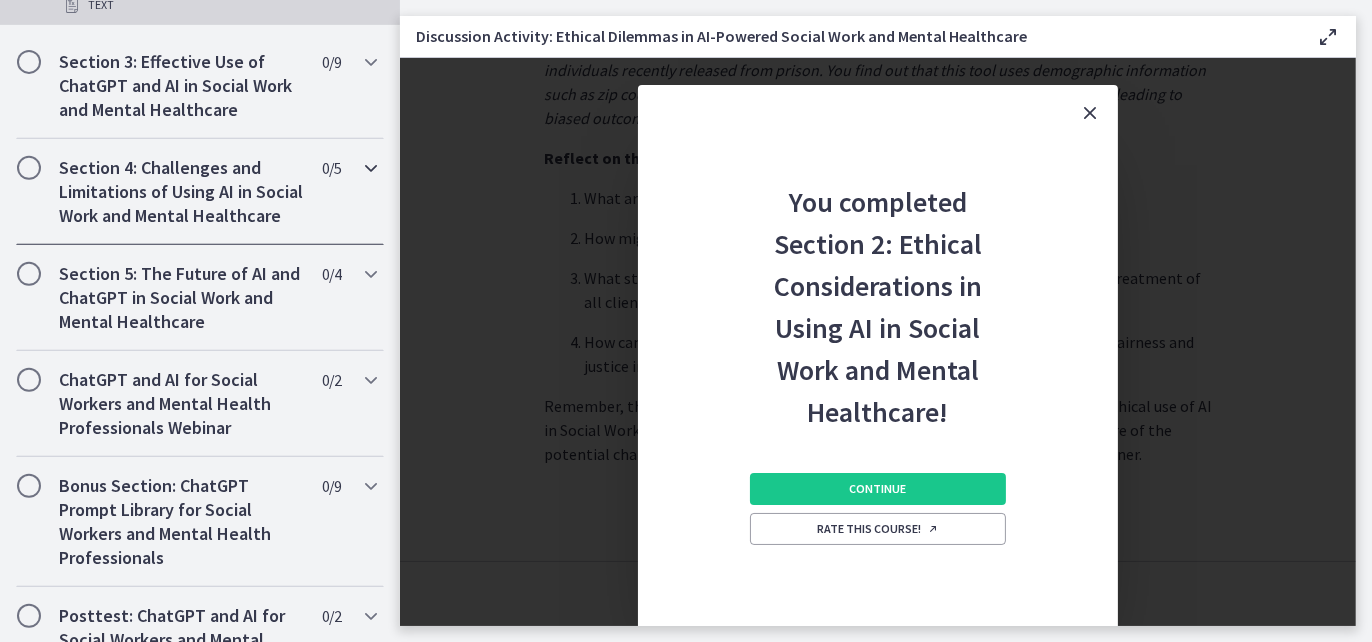 scroll, scrollTop: 1100, scrollLeft: 0, axis: vertical 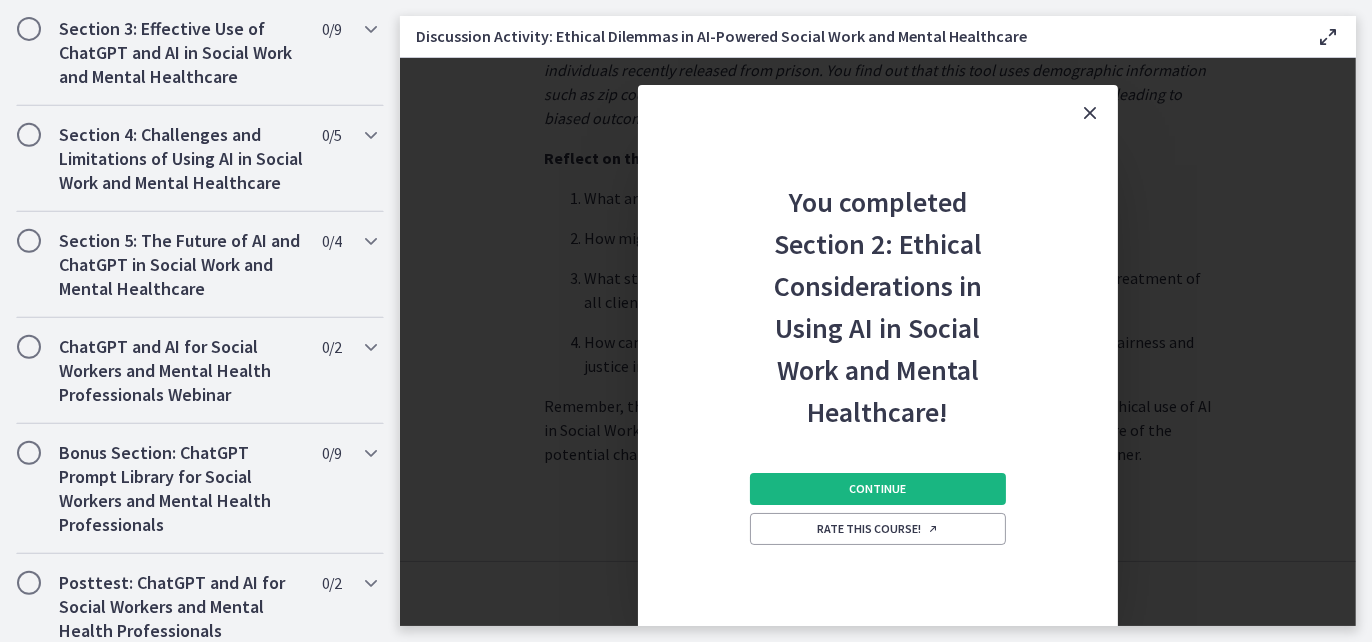 click on "Continue" at bounding box center (878, 489) 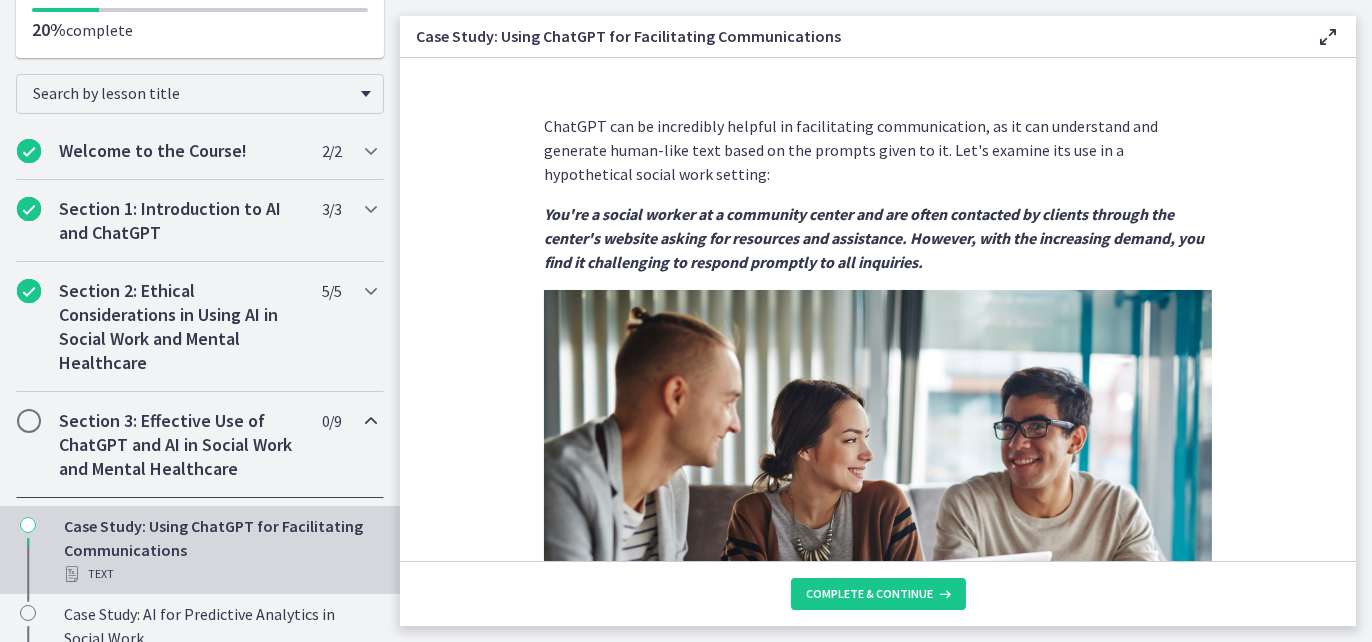 scroll, scrollTop: 400, scrollLeft: 0, axis: vertical 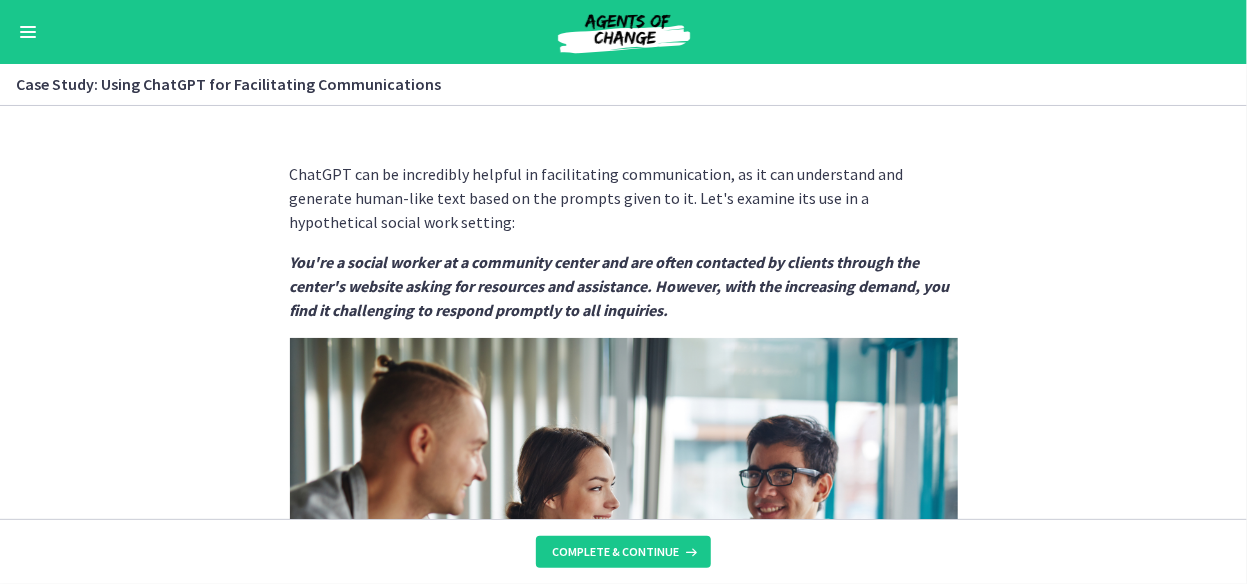 drag, startPoint x: 948, startPoint y: 9, endPoint x: 877, endPoint y: 85, distance: 104.00481 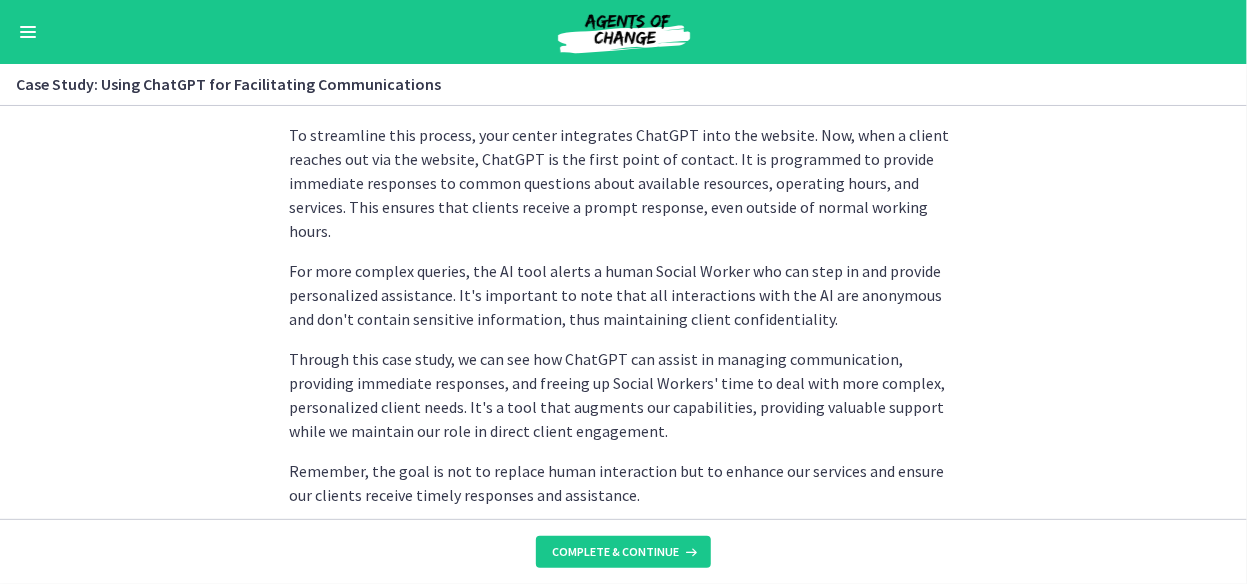 scroll, scrollTop: 695, scrollLeft: 0, axis: vertical 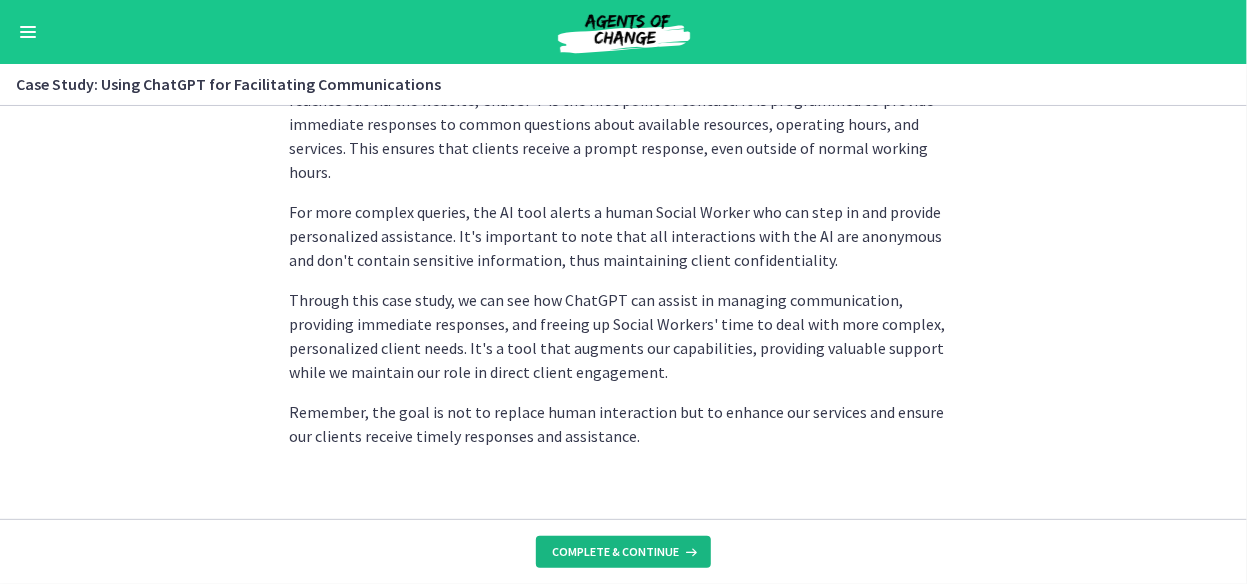 click on "Complete & continue" at bounding box center (615, 552) 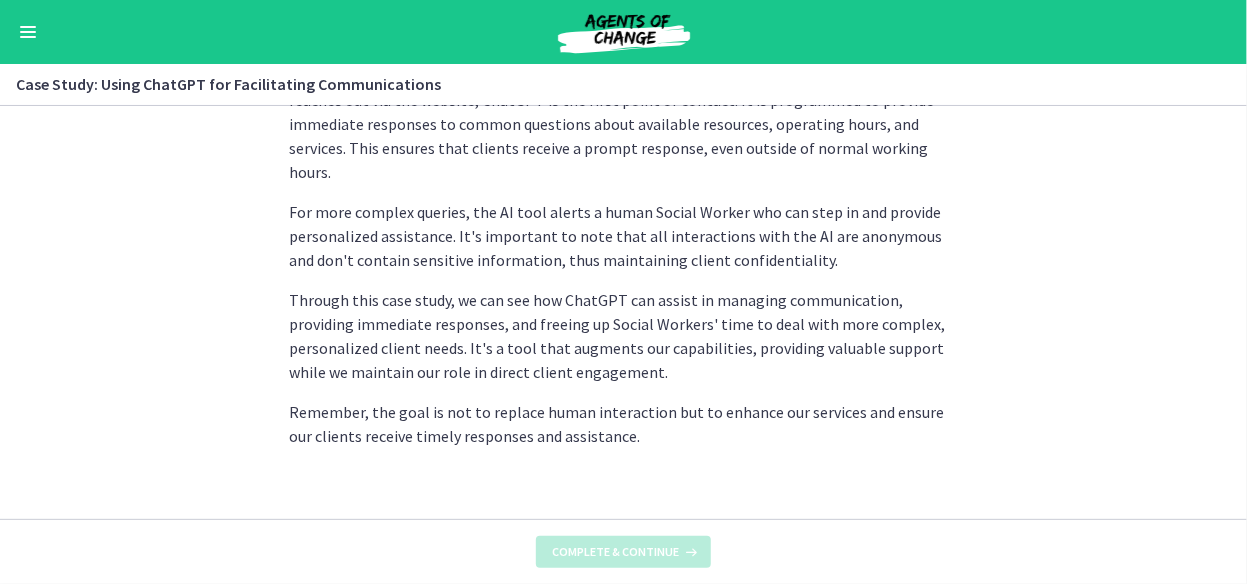 scroll, scrollTop: 0, scrollLeft: 0, axis: both 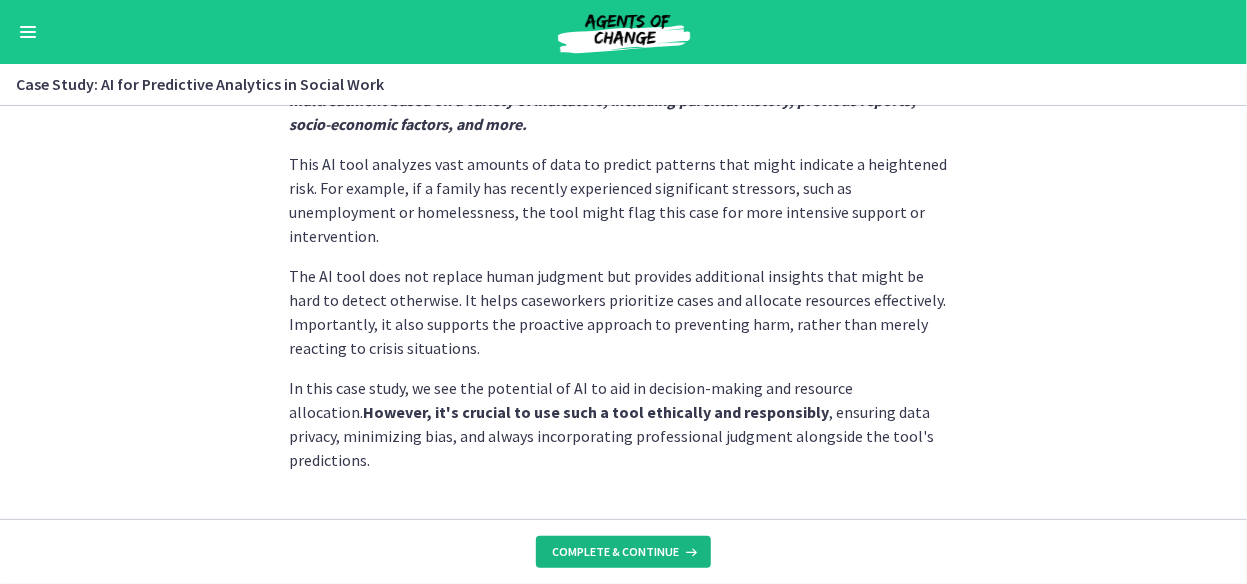 click on "Complete & continue" at bounding box center (615, 552) 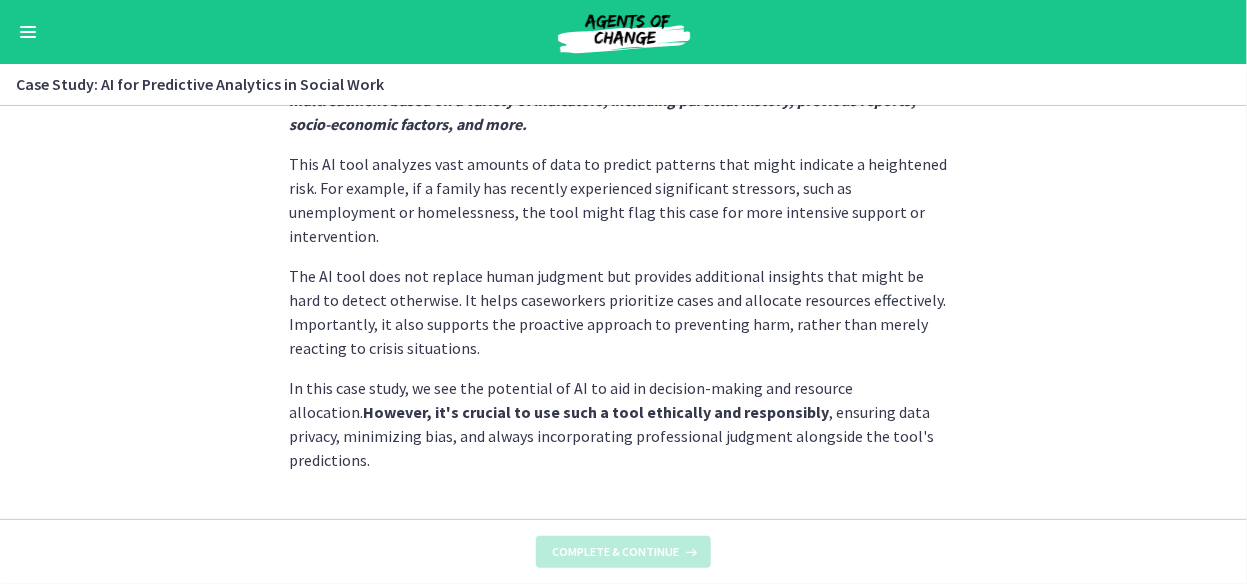 scroll, scrollTop: 0, scrollLeft: 0, axis: both 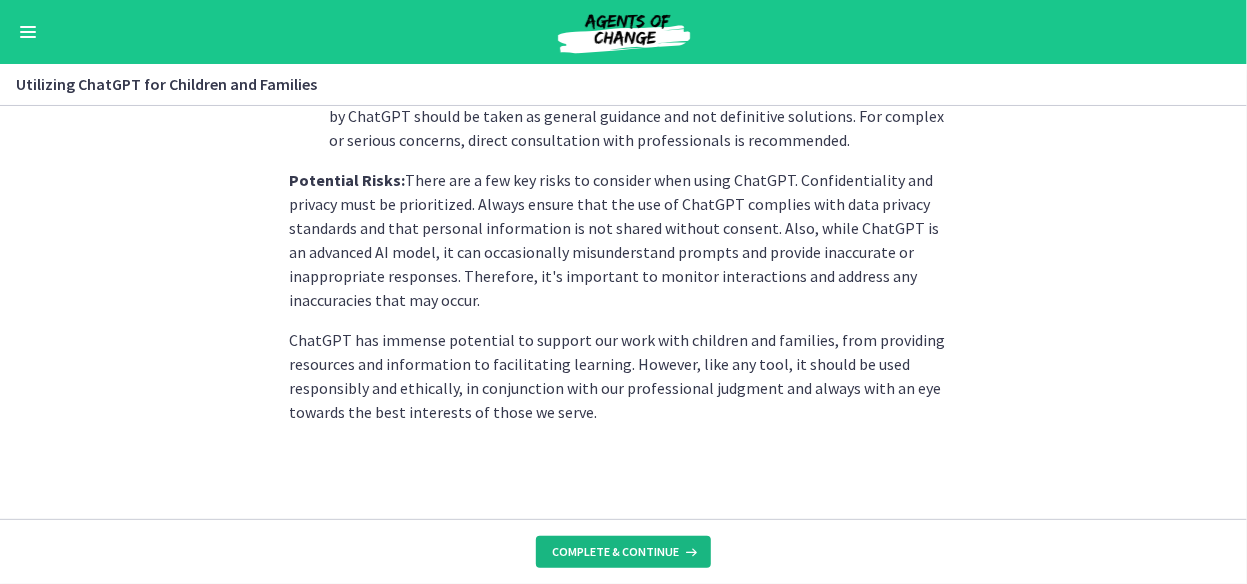 click on "Complete & continue" at bounding box center (615, 552) 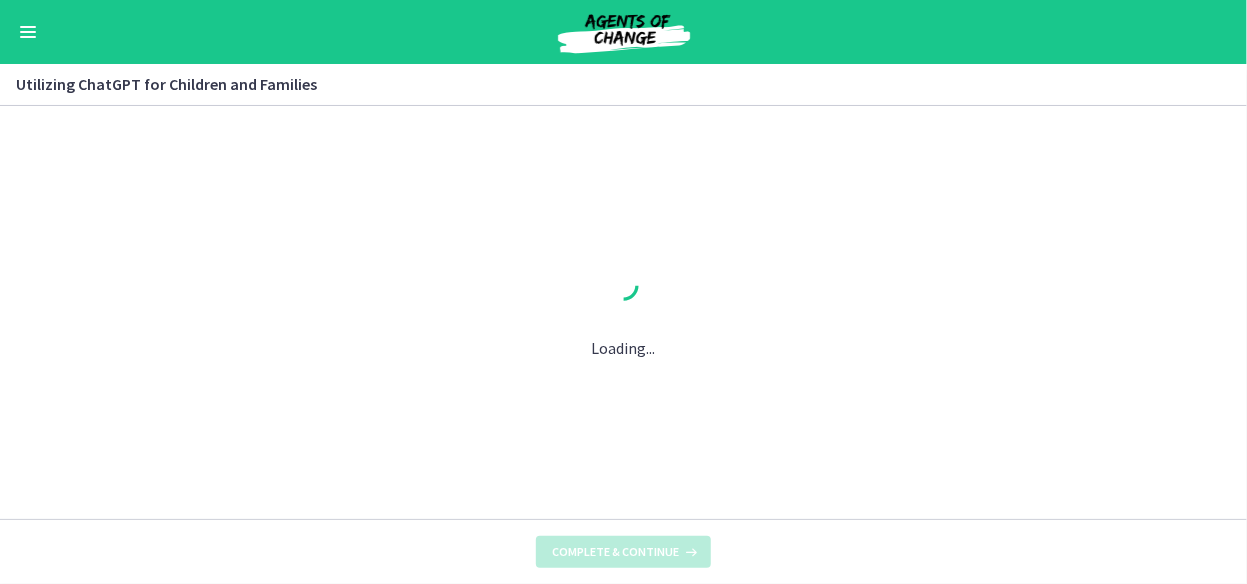 scroll, scrollTop: 0, scrollLeft: 0, axis: both 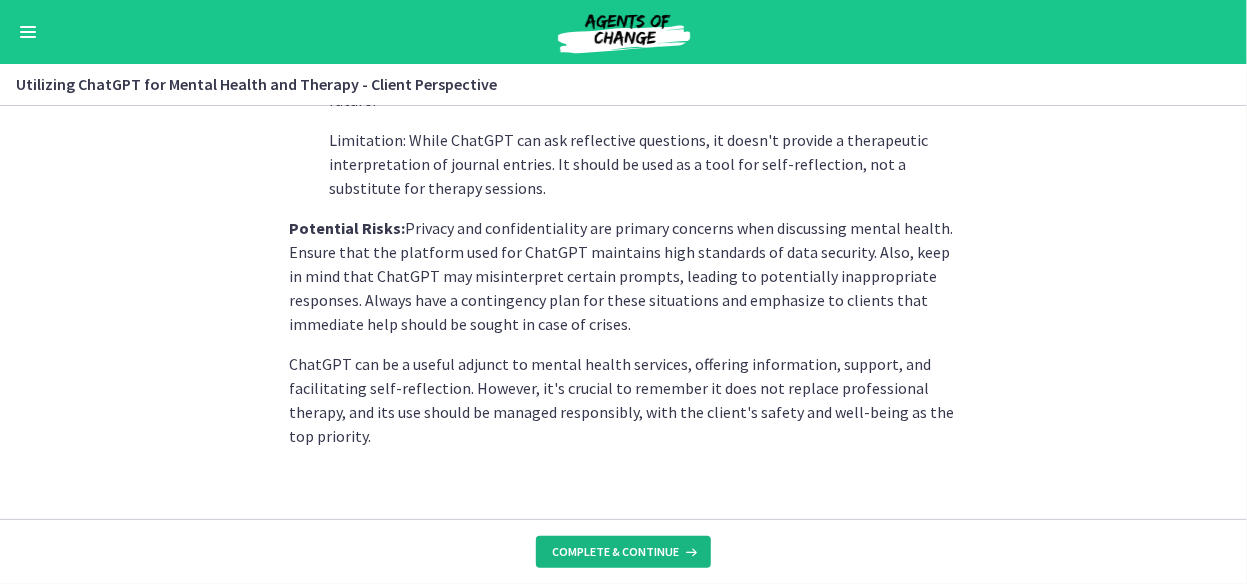 click on "Complete & continue" at bounding box center (615, 552) 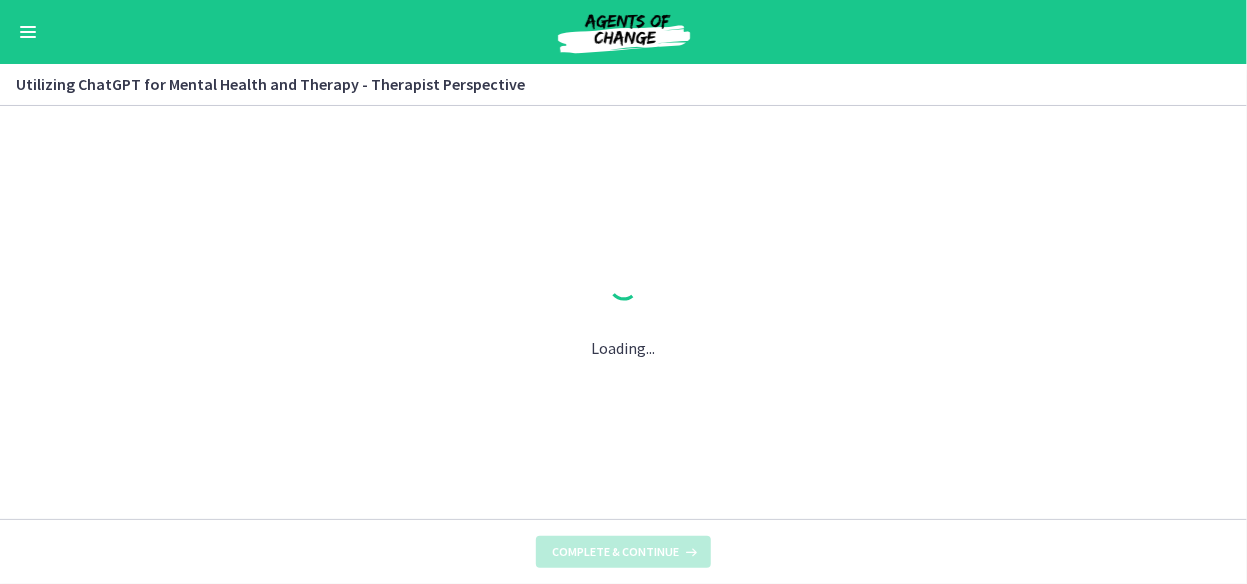 scroll, scrollTop: 0, scrollLeft: 0, axis: both 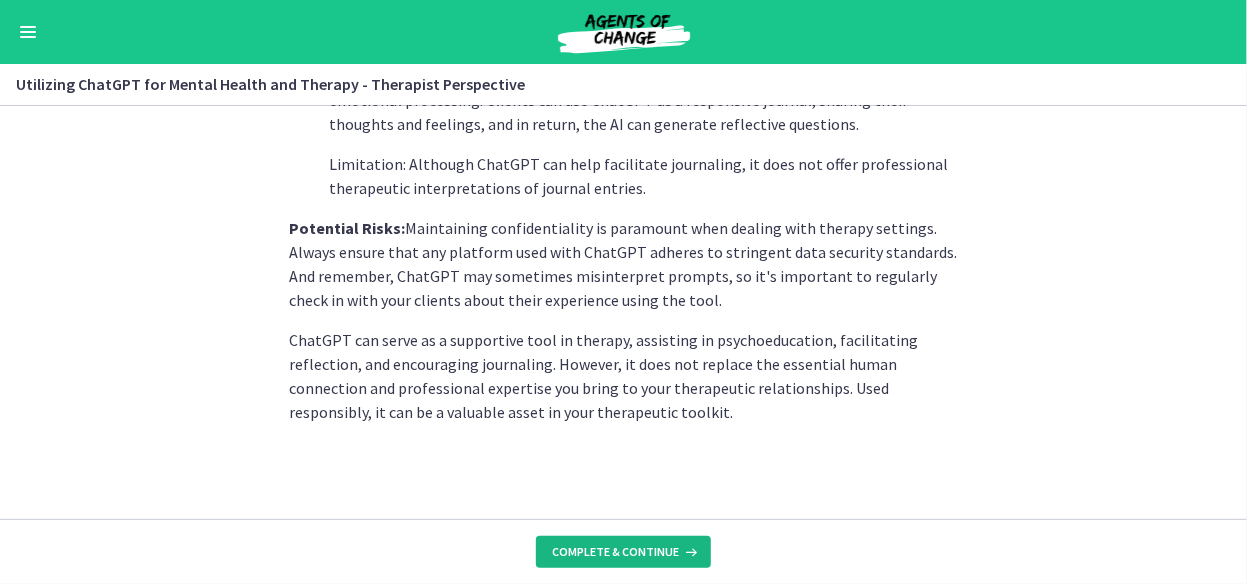 click on "Complete & continue" at bounding box center [615, 552] 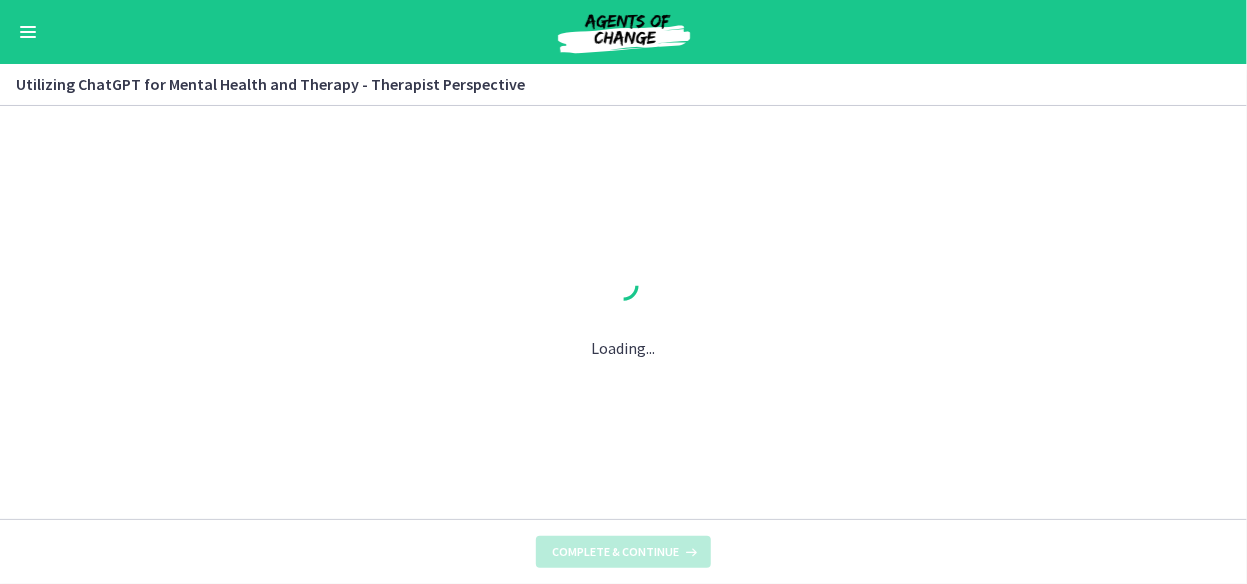 scroll, scrollTop: 0, scrollLeft: 0, axis: both 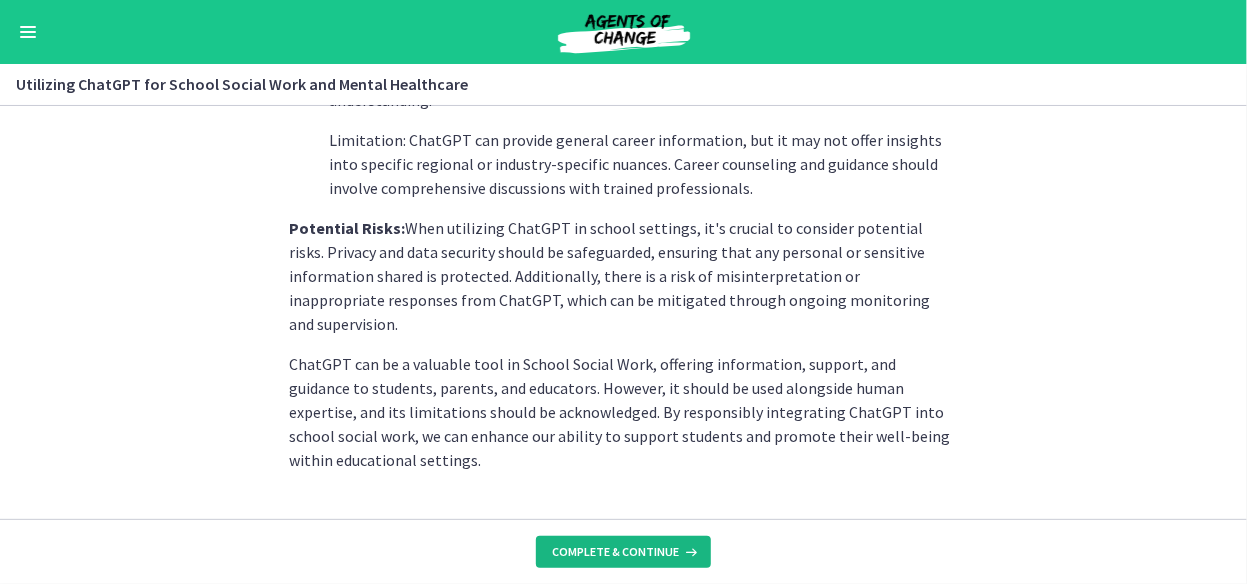 drag, startPoint x: 600, startPoint y: 547, endPoint x: 537, endPoint y: 525, distance: 66.730804 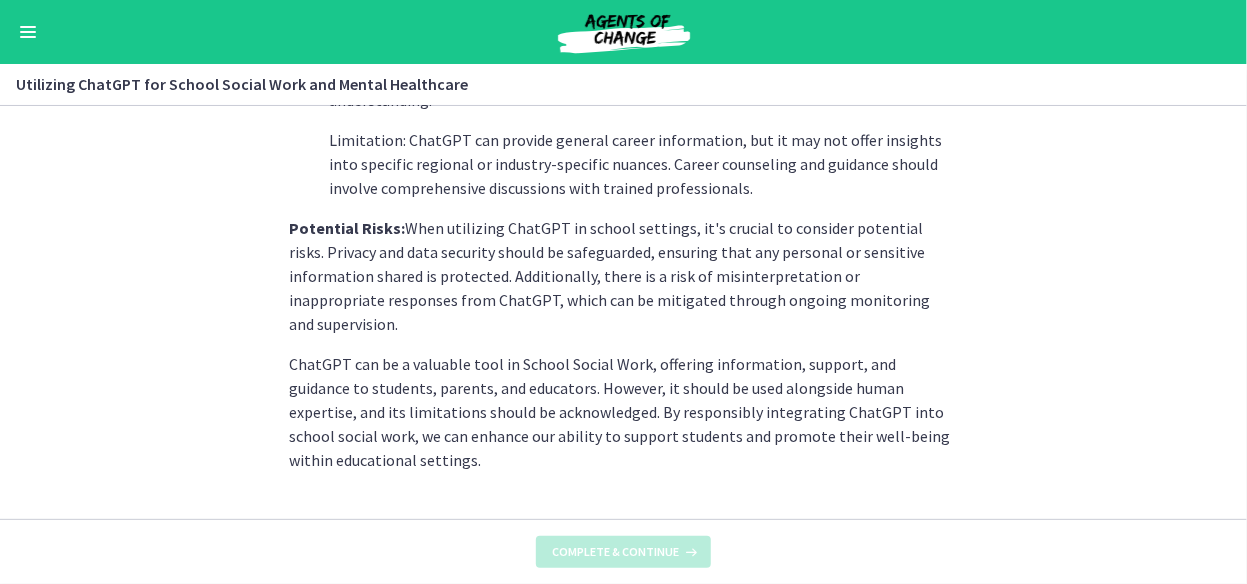 scroll, scrollTop: 0, scrollLeft: 0, axis: both 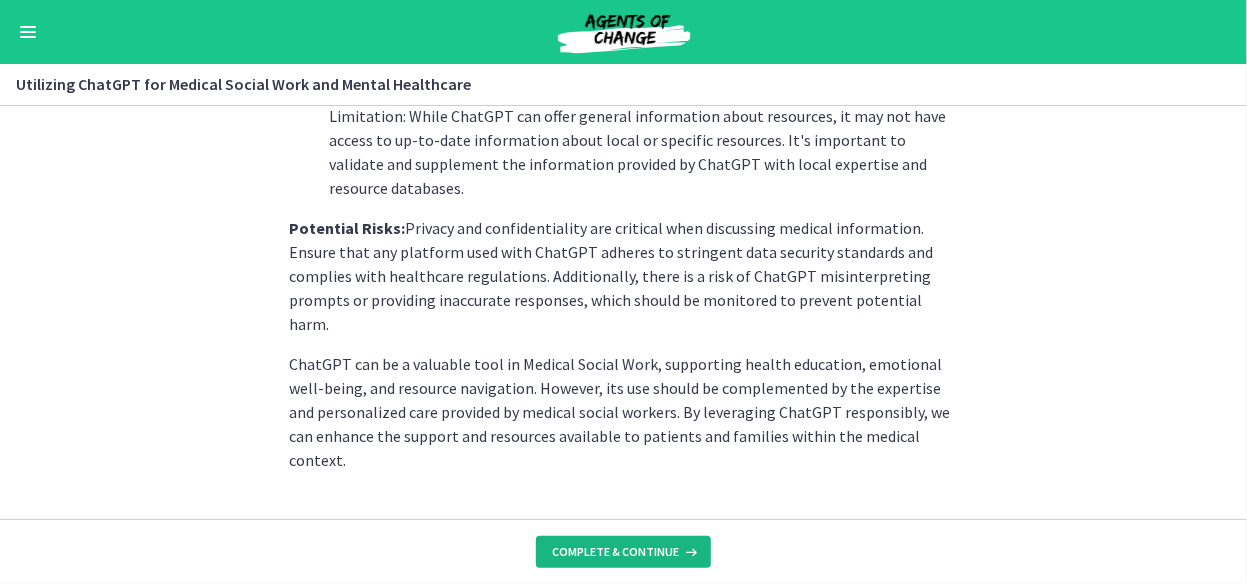 click on "Complete & continue" at bounding box center [615, 552] 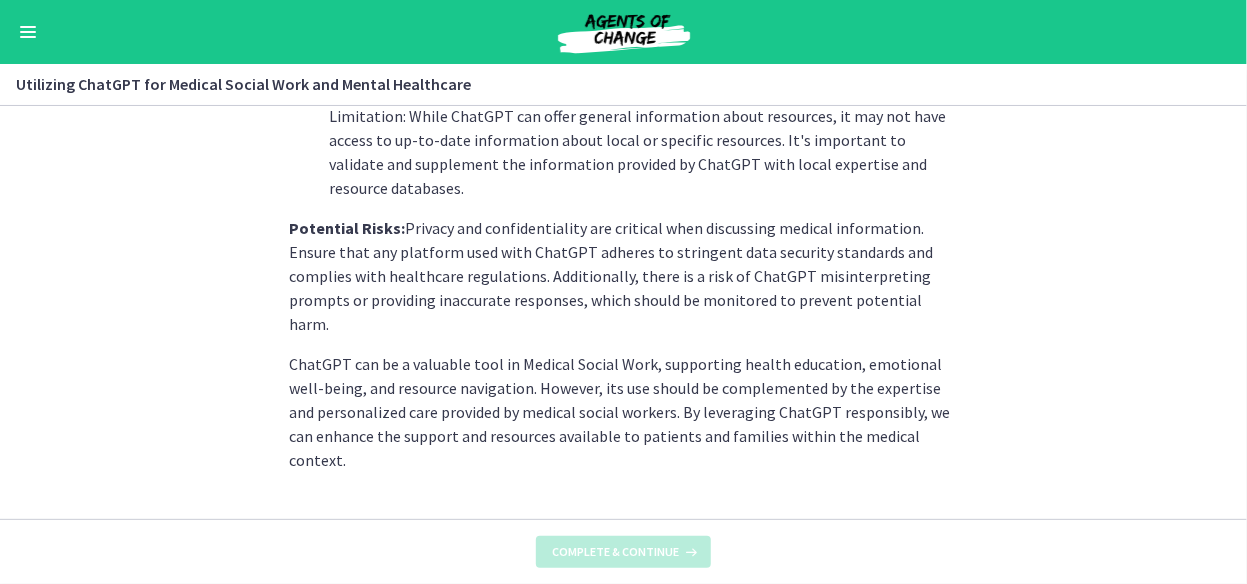 scroll, scrollTop: 0, scrollLeft: 0, axis: both 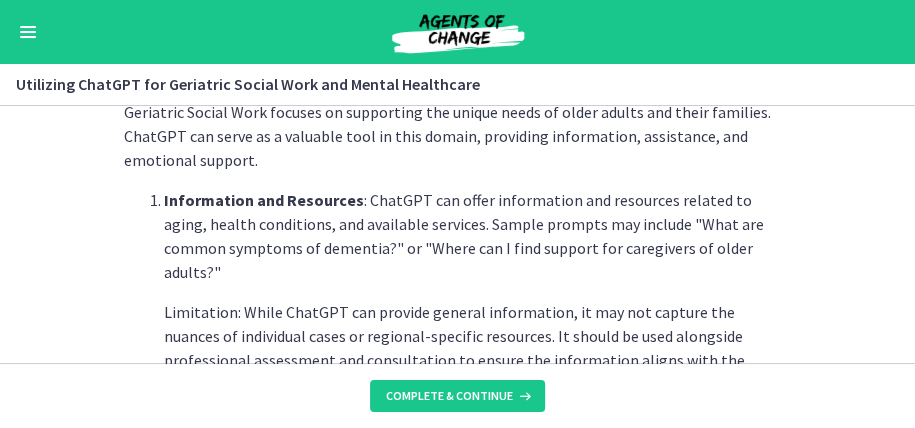drag, startPoint x: 1227, startPoint y: 0, endPoint x: 659, endPoint y: 176, distance: 594.64276 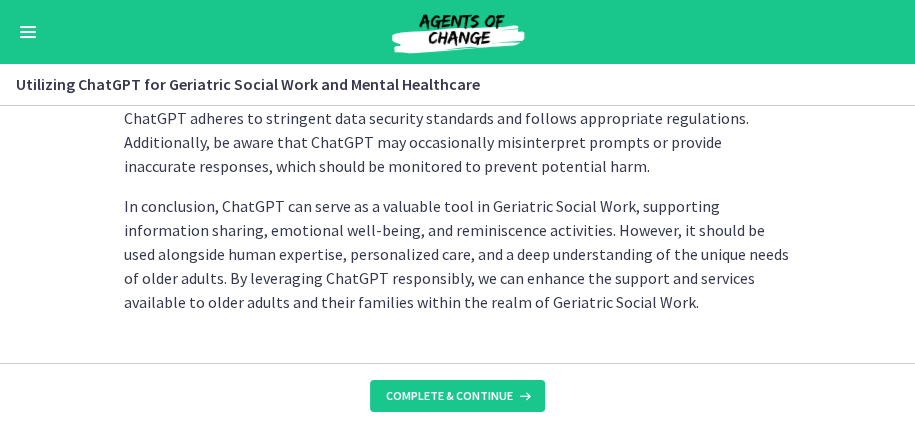 scroll, scrollTop: 1254, scrollLeft: 0, axis: vertical 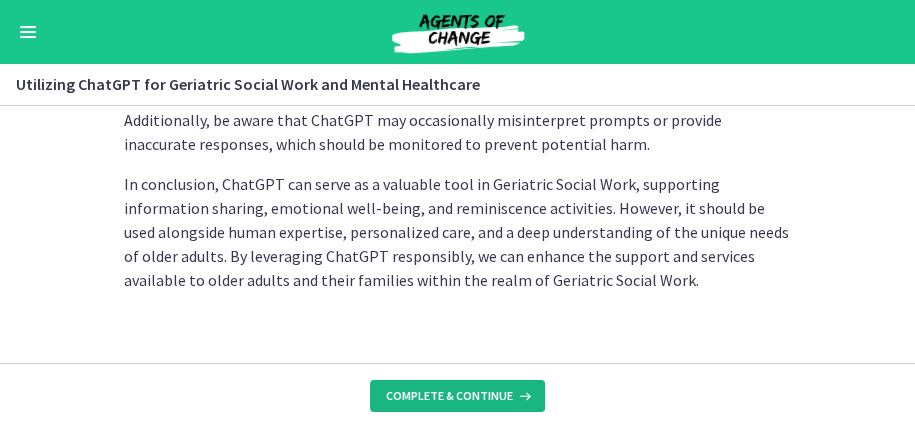 click on "Complete & continue" at bounding box center [449, 396] 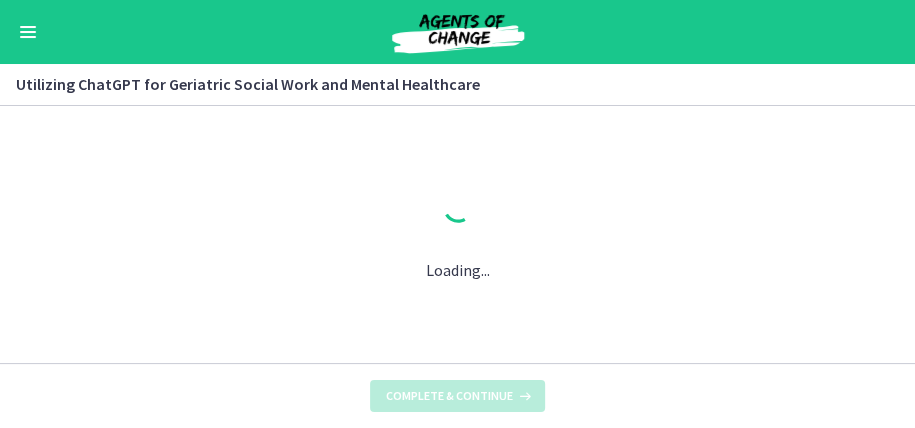 scroll, scrollTop: 0, scrollLeft: 0, axis: both 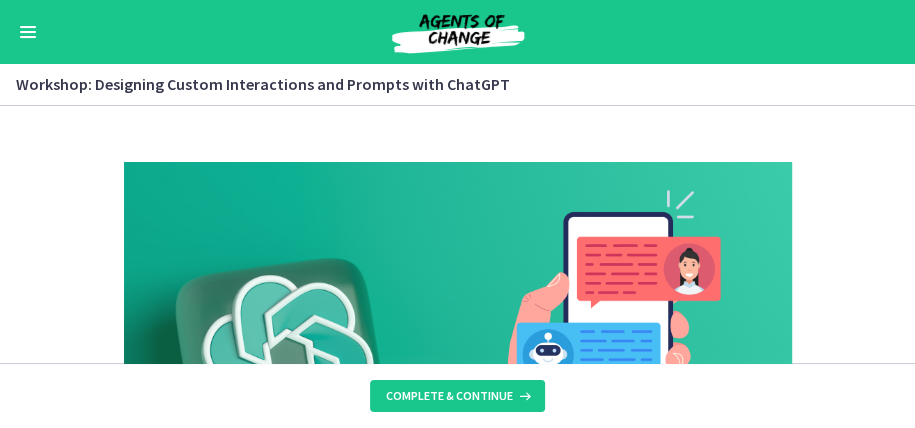 click at bounding box center (28, 32) 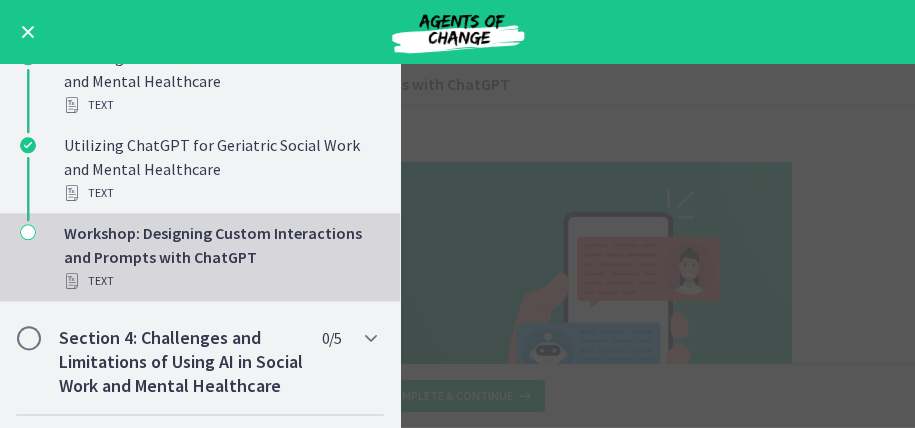scroll, scrollTop: 1195, scrollLeft: 0, axis: vertical 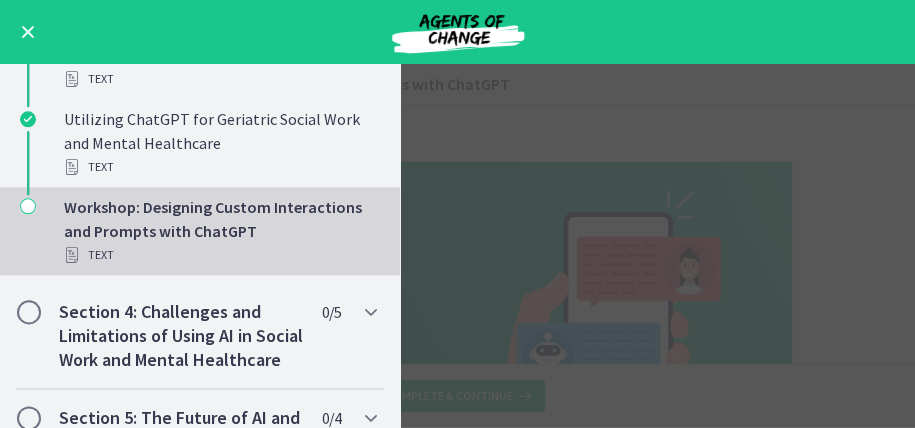 click at bounding box center (28, 32) 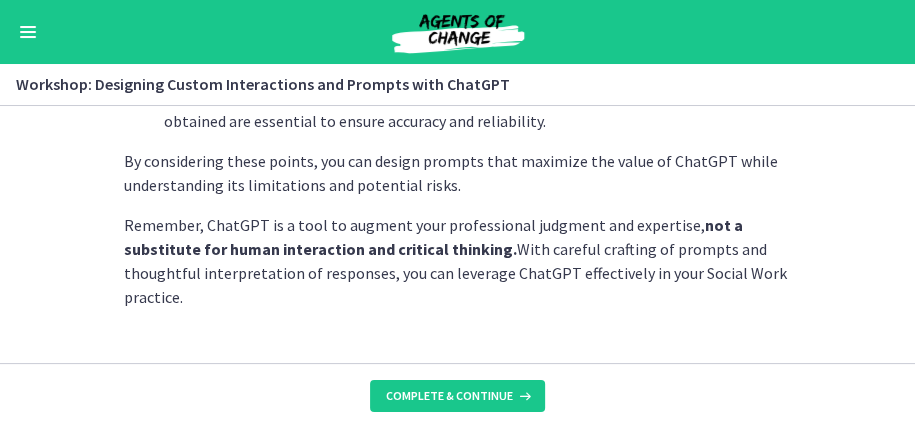 scroll, scrollTop: 1406, scrollLeft: 0, axis: vertical 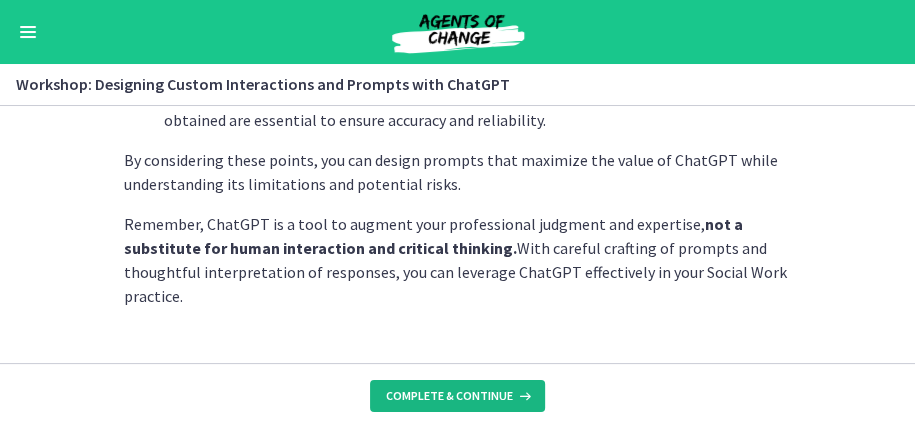 click on "Complete & continue" at bounding box center (449, 396) 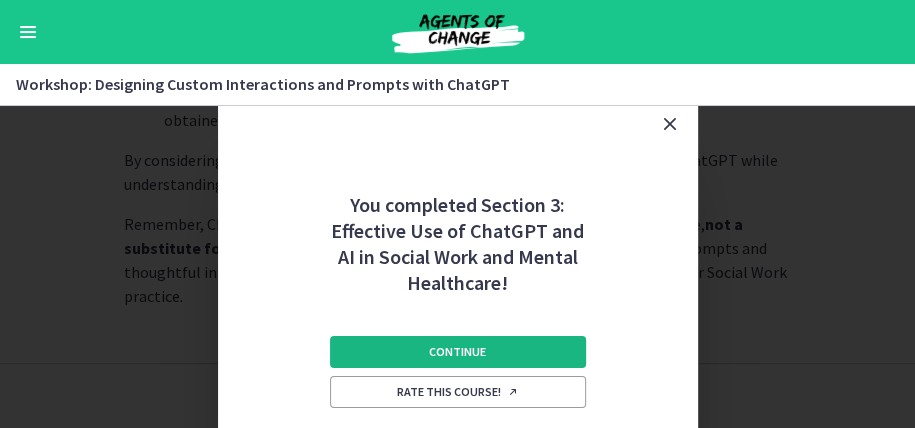 click on "Continue" at bounding box center [457, 352] 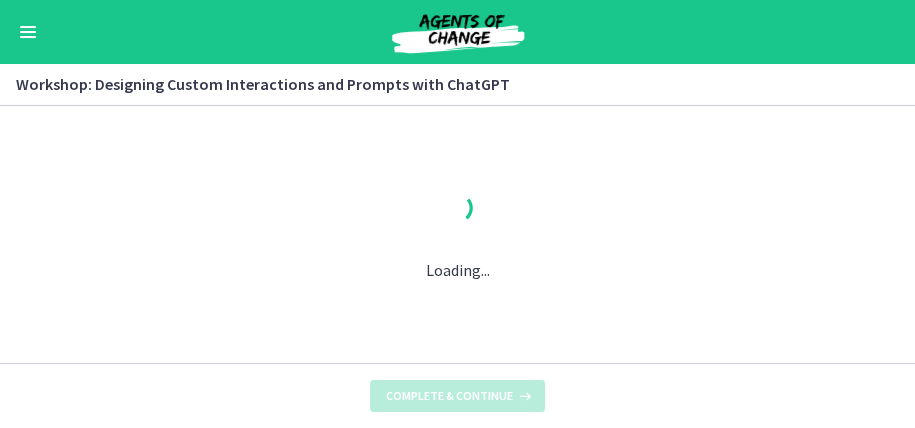 scroll, scrollTop: 0, scrollLeft: 0, axis: both 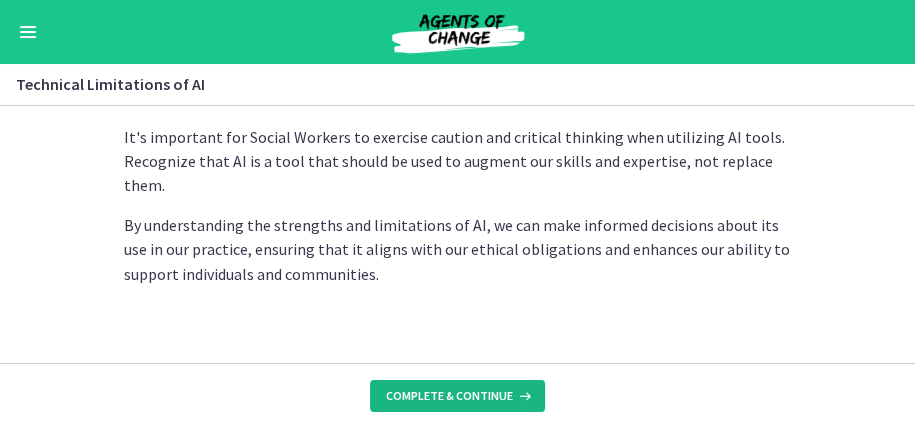 click on "Complete & continue" at bounding box center [449, 396] 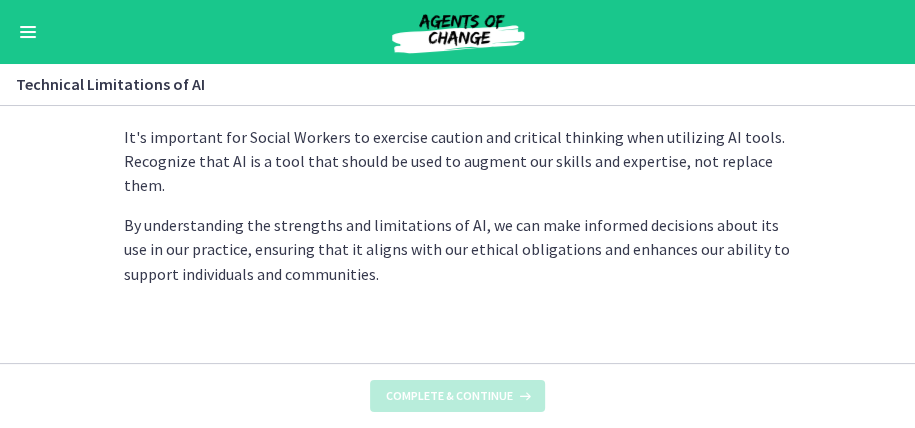 scroll, scrollTop: 0, scrollLeft: 0, axis: both 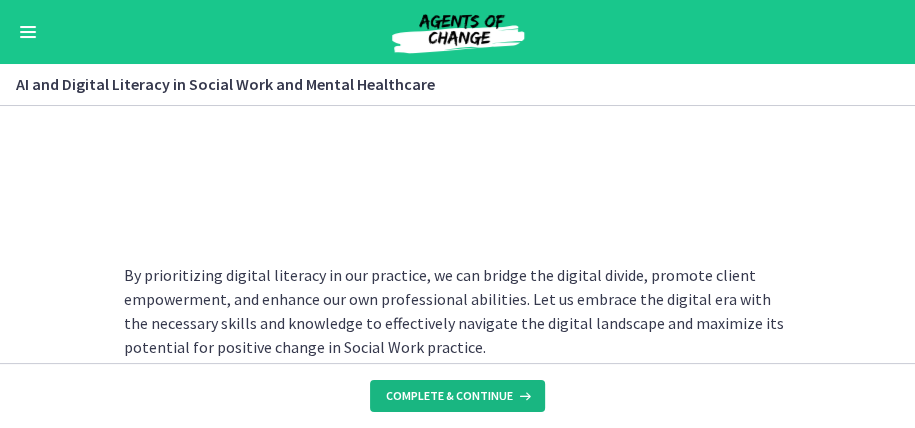 click on "Complete & continue" at bounding box center [449, 396] 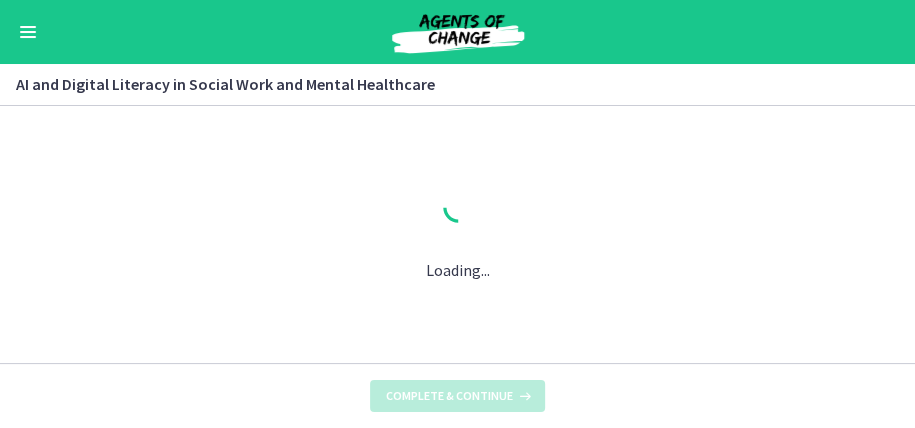 scroll, scrollTop: 0, scrollLeft: 0, axis: both 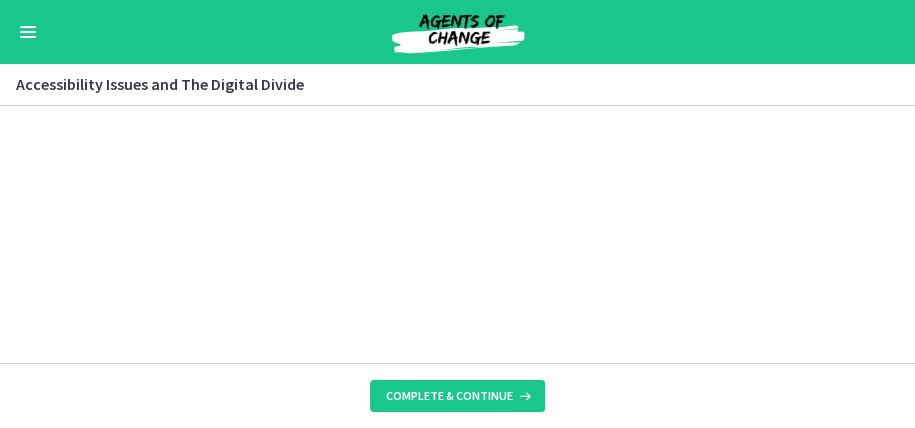 click on "Complete & continue" at bounding box center [457, 395] 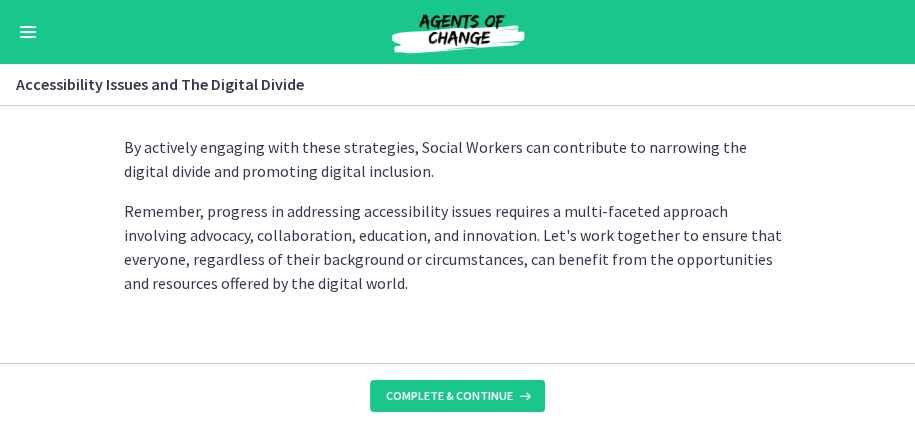 scroll, scrollTop: 2029, scrollLeft: 0, axis: vertical 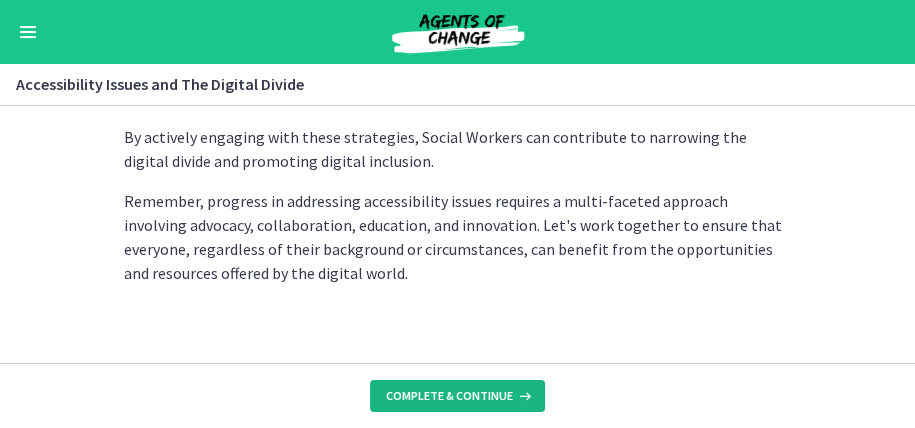 click on "Complete & continue" at bounding box center [449, 396] 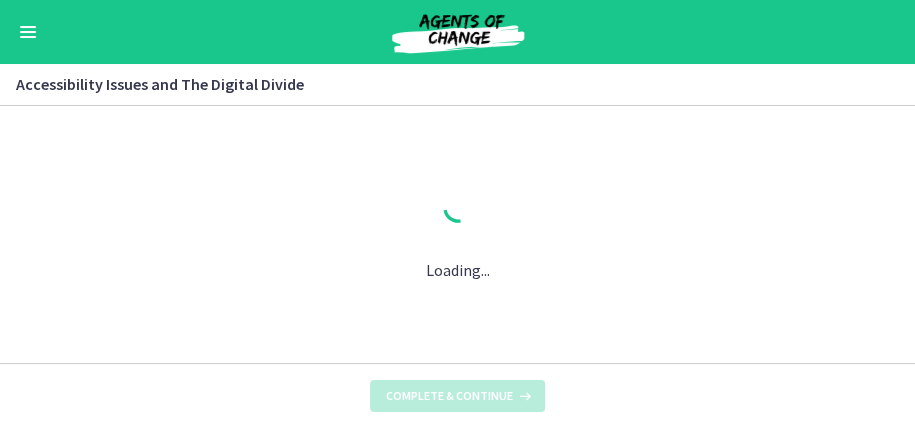 scroll, scrollTop: 0, scrollLeft: 0, axis: both 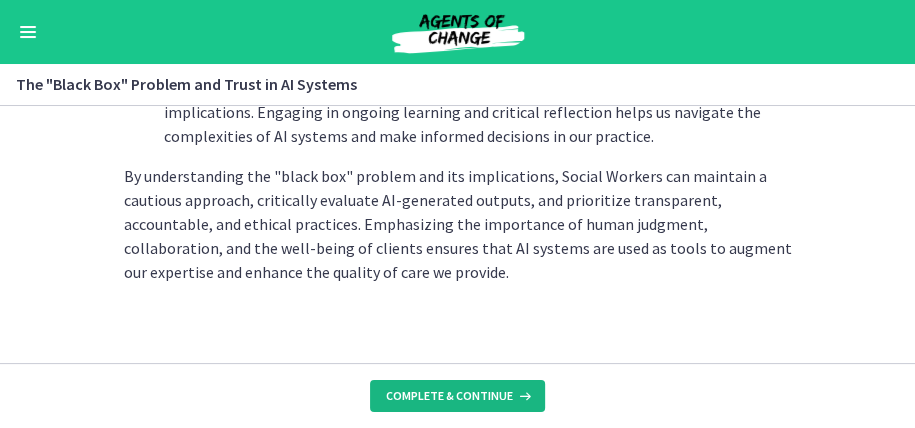 click on "Complete & continue" at bounding box center (449, 396) 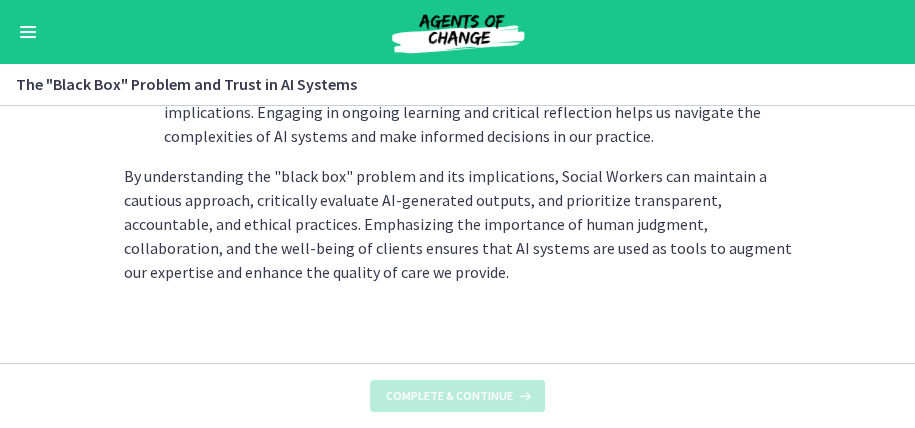scroll, scrollTop: 0, scrollLeft: 0, axis: both 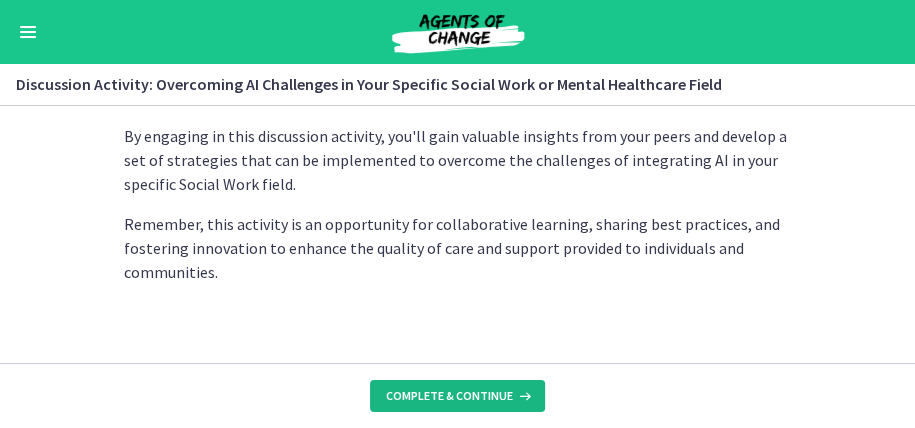 click on "Complete & continue" at bounding box center [449, 396] 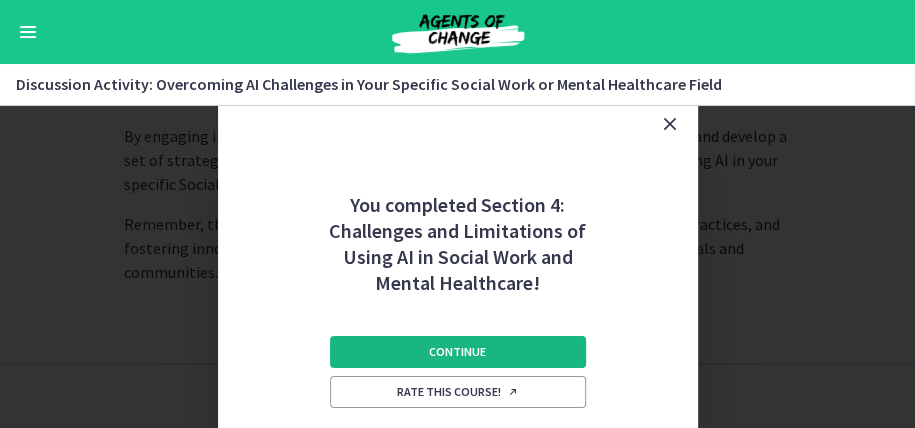 click on "Continue" at bounding box center (457, 352) 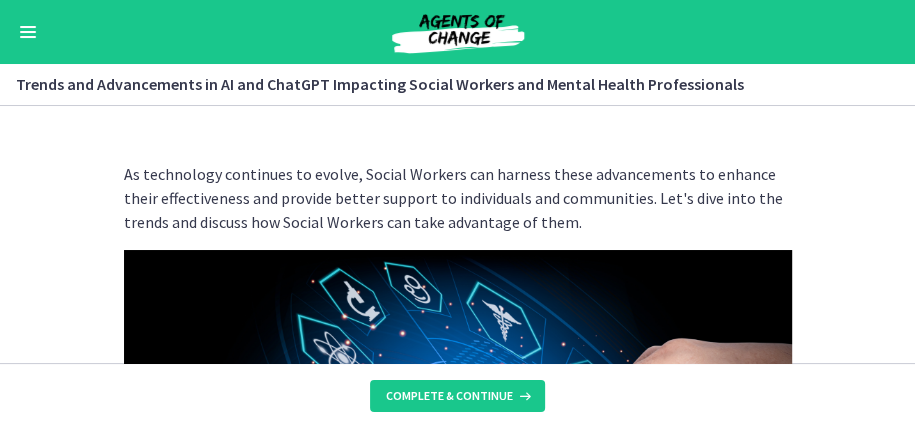 scroll, scrollTop: 767, scrollLeft: 0, axis: vertical 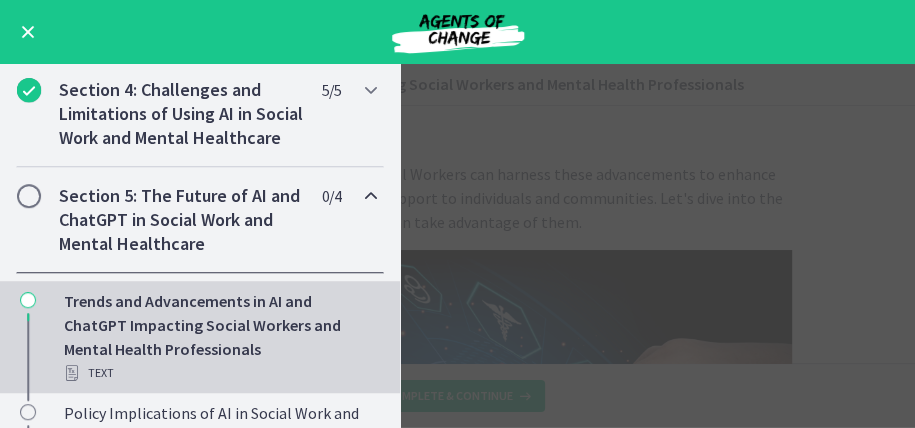 click at bounding box center [28, 32] 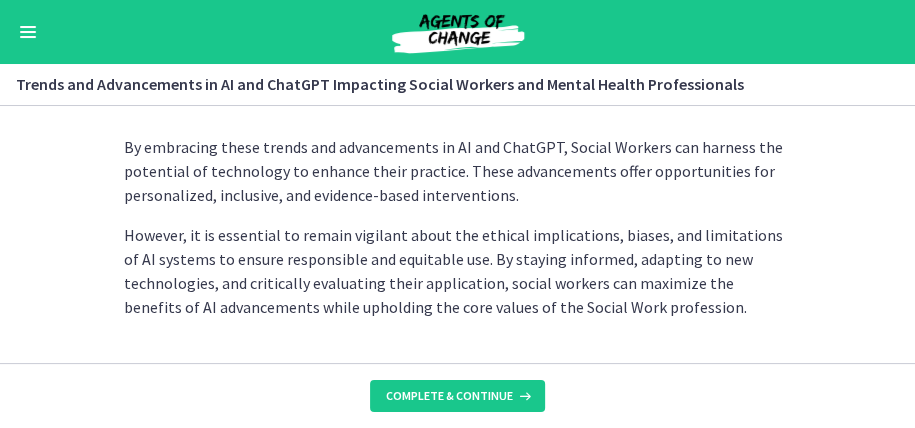 scroll, scrollTop: 1940, scrollLeft: 0, axis: vertical 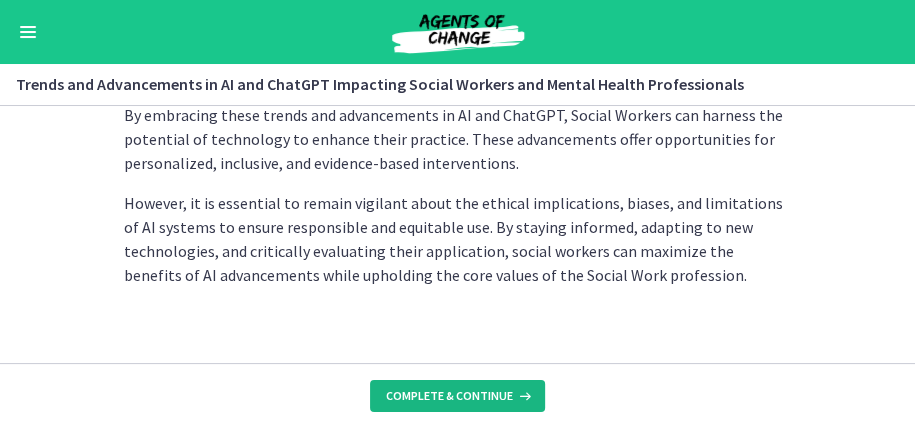 drag, startPoint x: 442, startPoint y: 388, endPoint x: 430, endPoint y: 385, distance: 12.369317 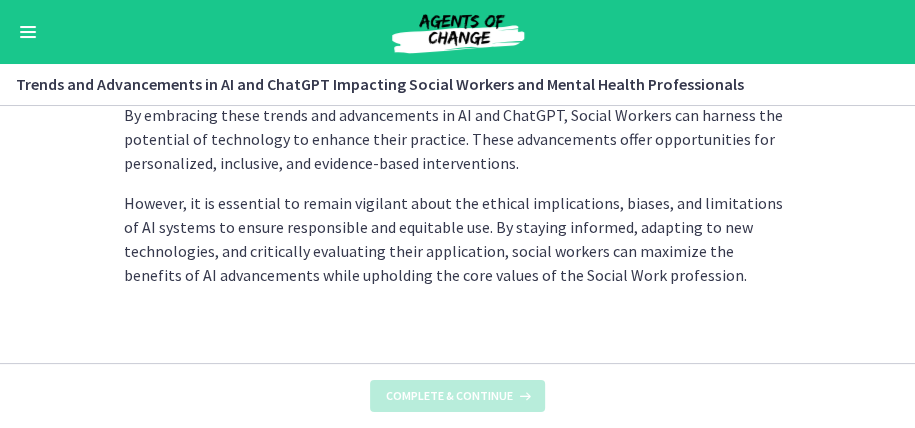 scroll, scrollTop: 0, scrollLeft: 0, axis: both 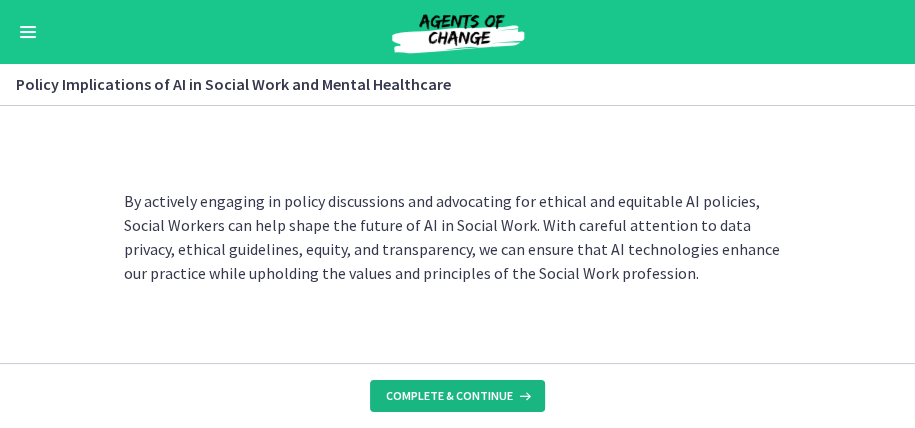 click on "Complete & continue" at bounding box center [449, 396] 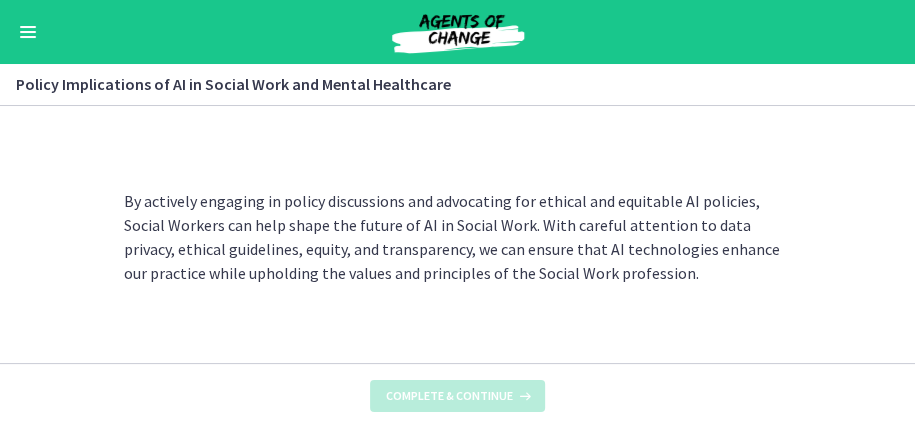 scroll, scrollTop: 0, scrollLeft: 0, axis: both 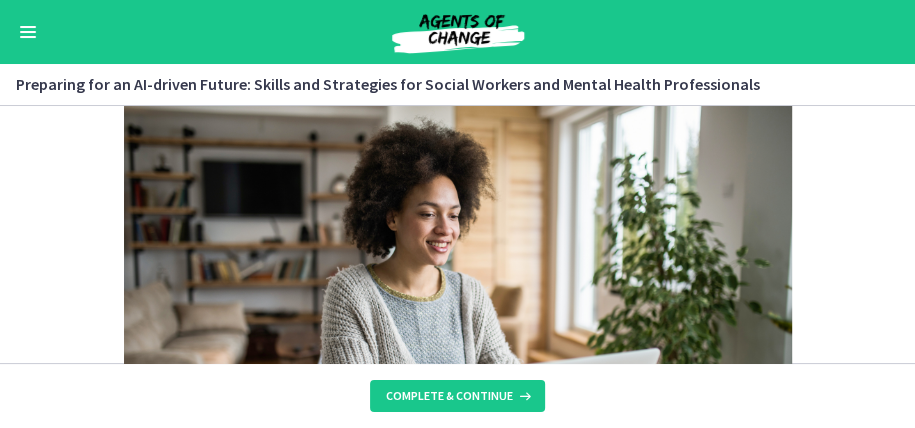 click at bounding box center (28, 32) 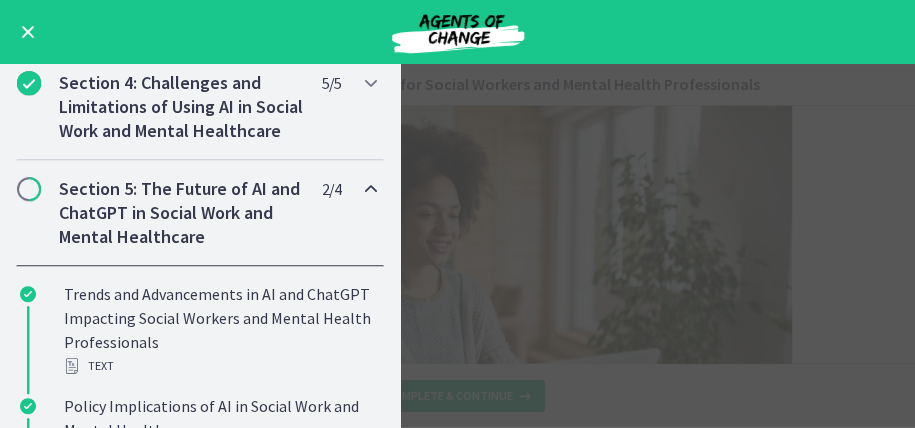 scroll, scrollTop: 633, scrollLeft: 0, axis: vertical 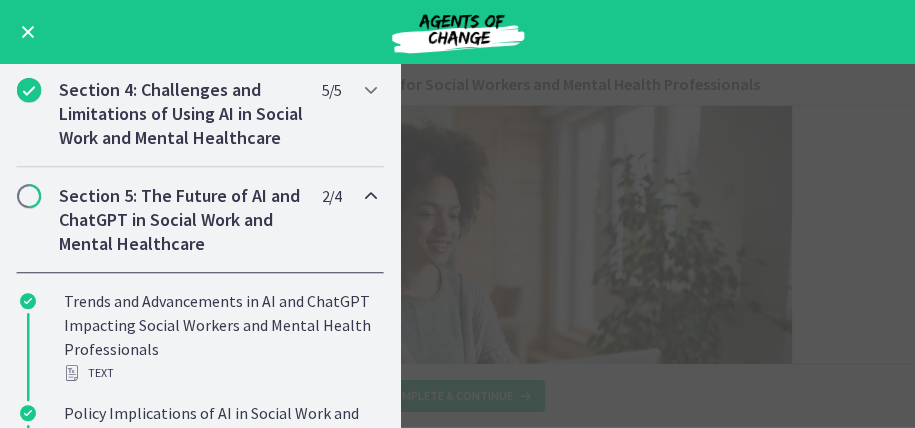 drag, startPoint x: 24, startPoint y: 32, endPoint x: 138, endPoint y: 84, distance: 125.299644 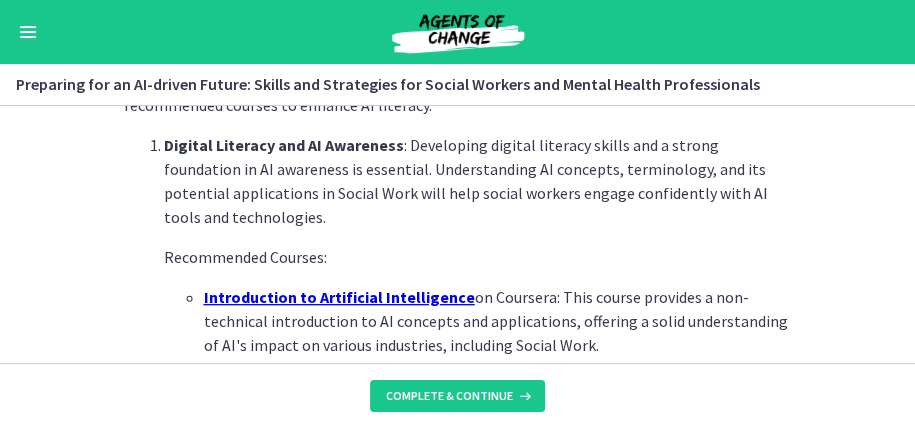 scroll, scrollTop: 600, scrollLeft: 0, axis: vertical 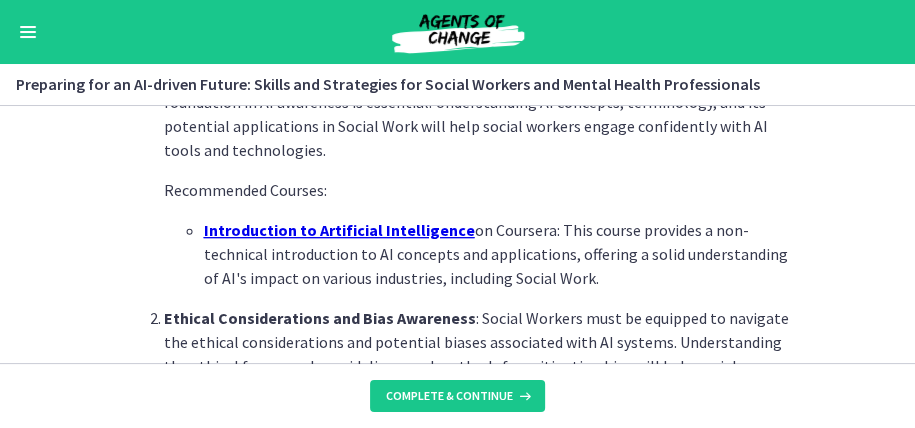 drag, startPoint x: 320, startPoint y: 210, endPoint x: 534, endPoint y: 186, distance: 215.34158 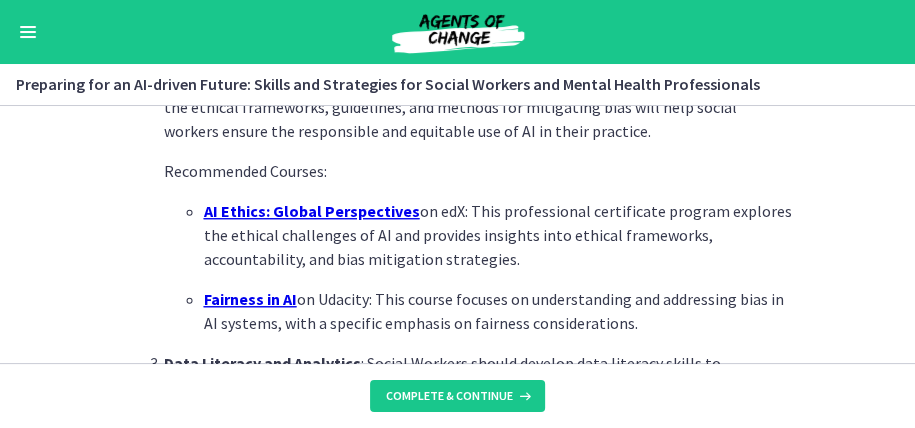 scroll, scrollTop: 866, scrollLeft: 0, axis: vertical 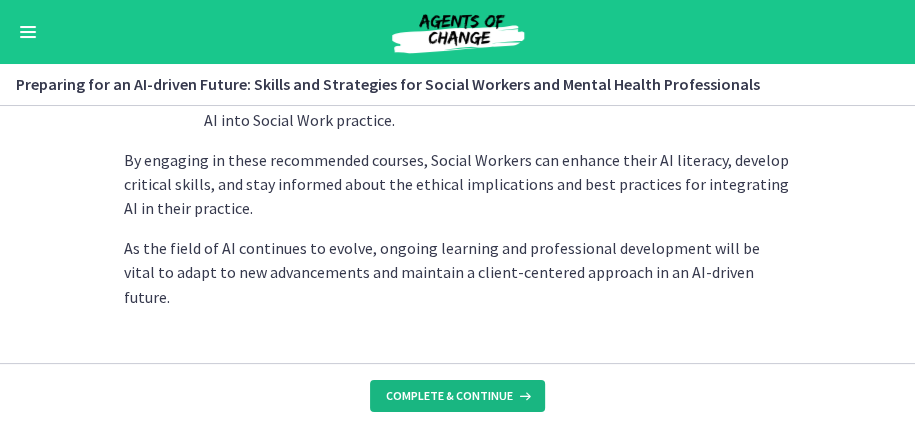 click on "Complete & continue" at bounding box center [449, 396] 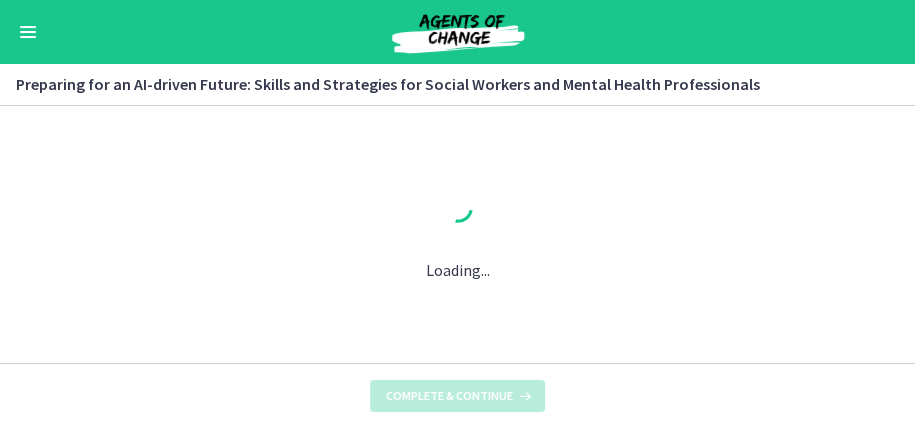 scroll, scrollTop: 0, scrollLeft: 0, axis: both 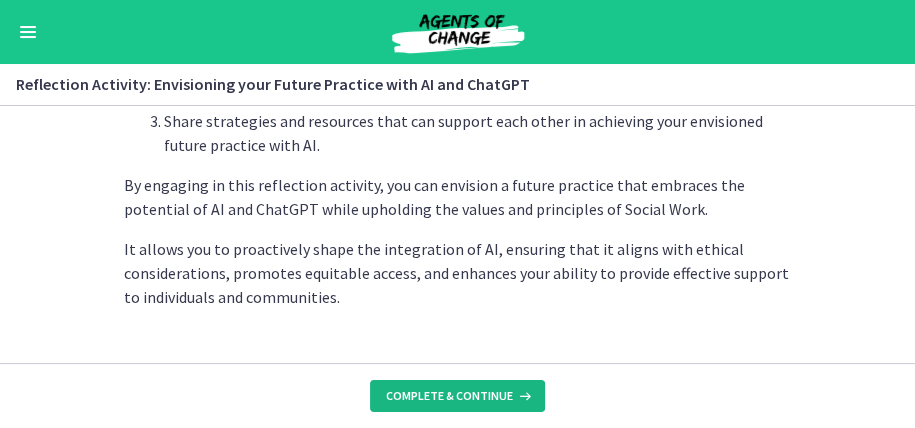 click on "Complete & continue" at bounding box center [449, 396] 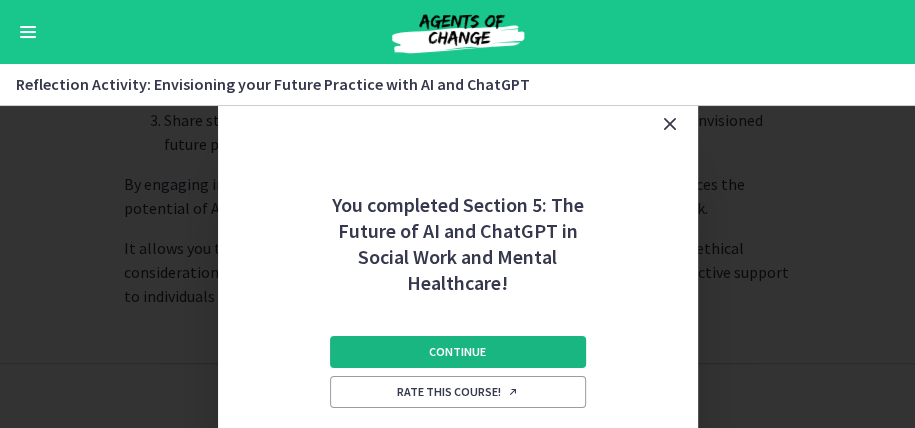 click on "Continue" at bounding box center (457, 352) 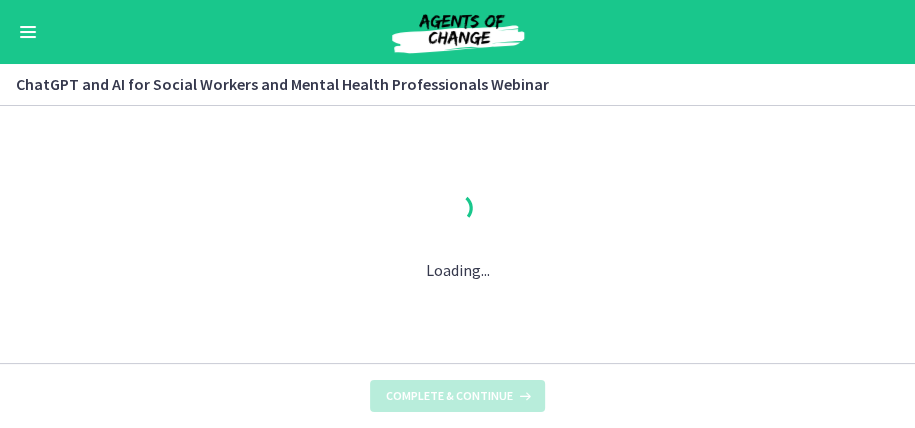 scroll, scrollTop: 0, scrollLeft: 0, axis: both 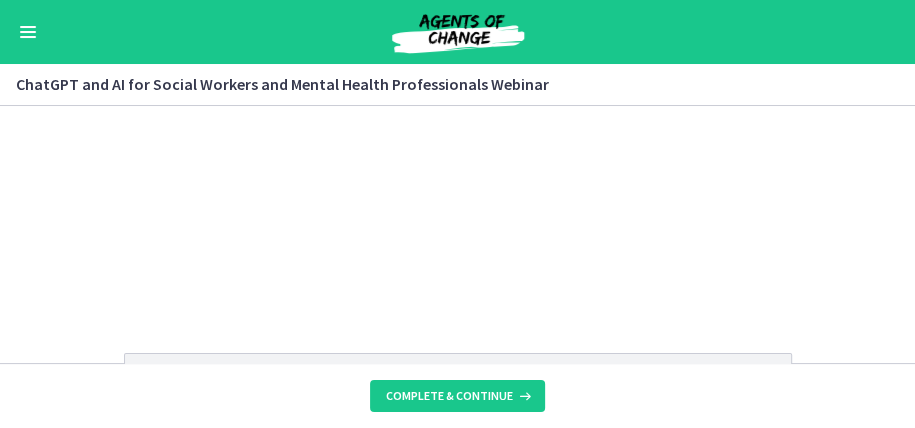 click at bounding box center [28, 32] 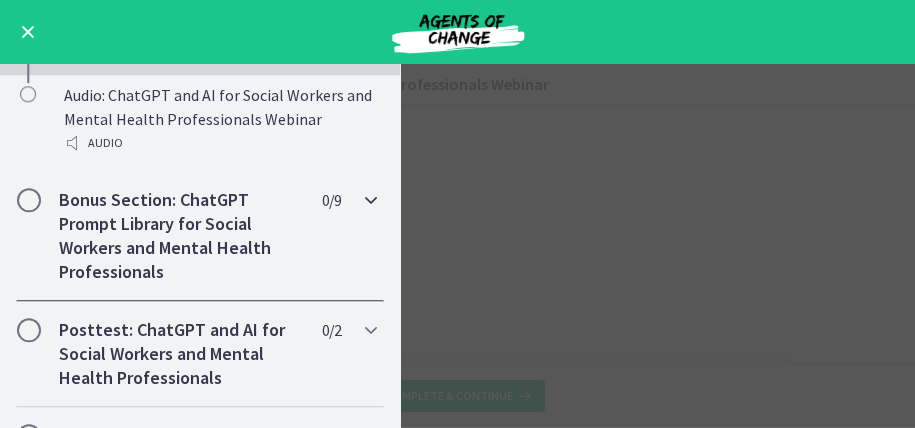 scroll, scrollTop: 1100, scrollLeft: 0, axis: vertical 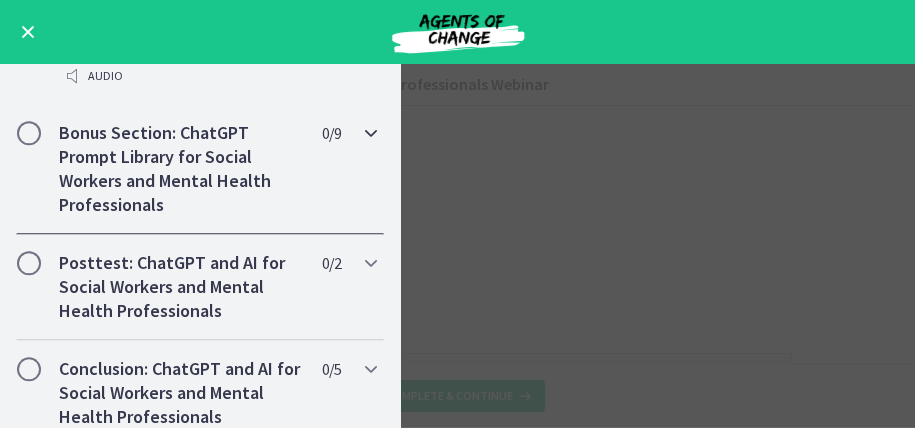click at bounding box center [371, 133] 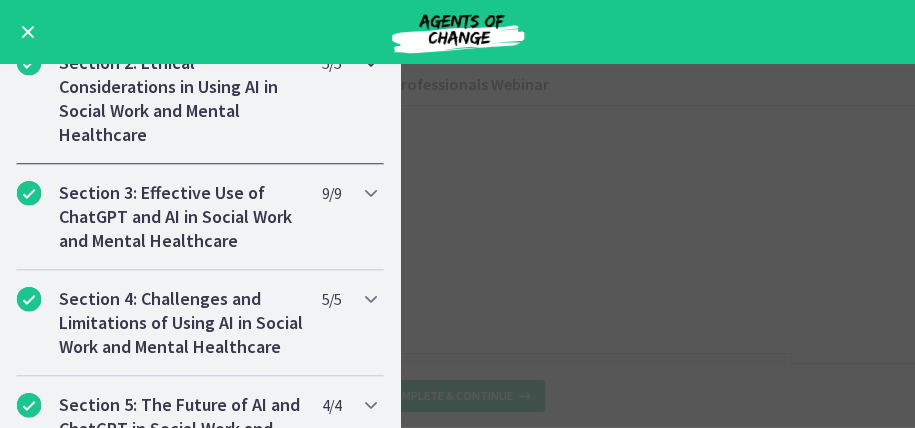 scroll, scrollTop: 566, scrollLeft: 0, axis: vertical 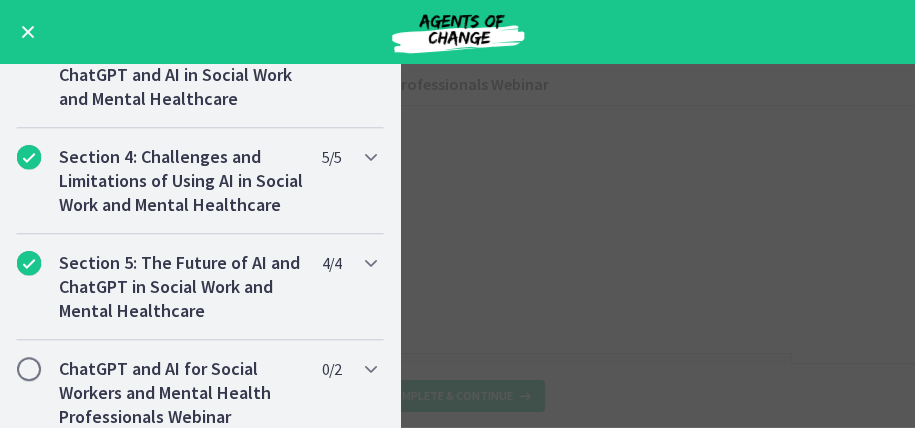click at bounding box center [28, 32] 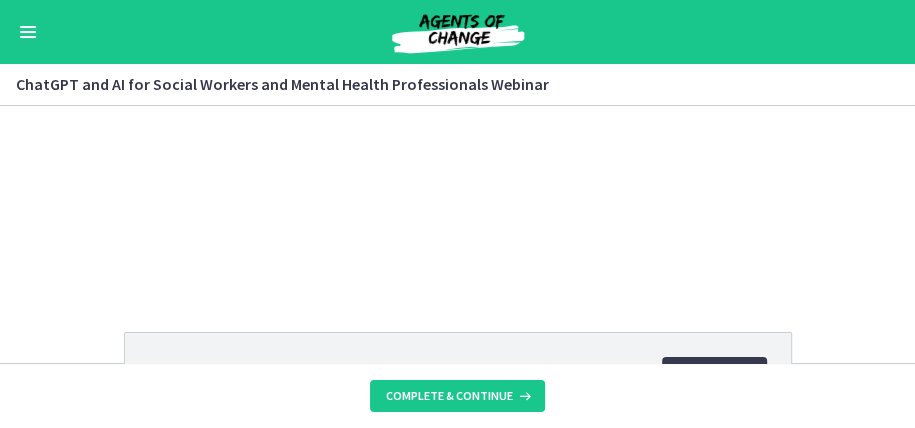 scroll, scrollTop: 0, scrollLeft: 0, axis: both 